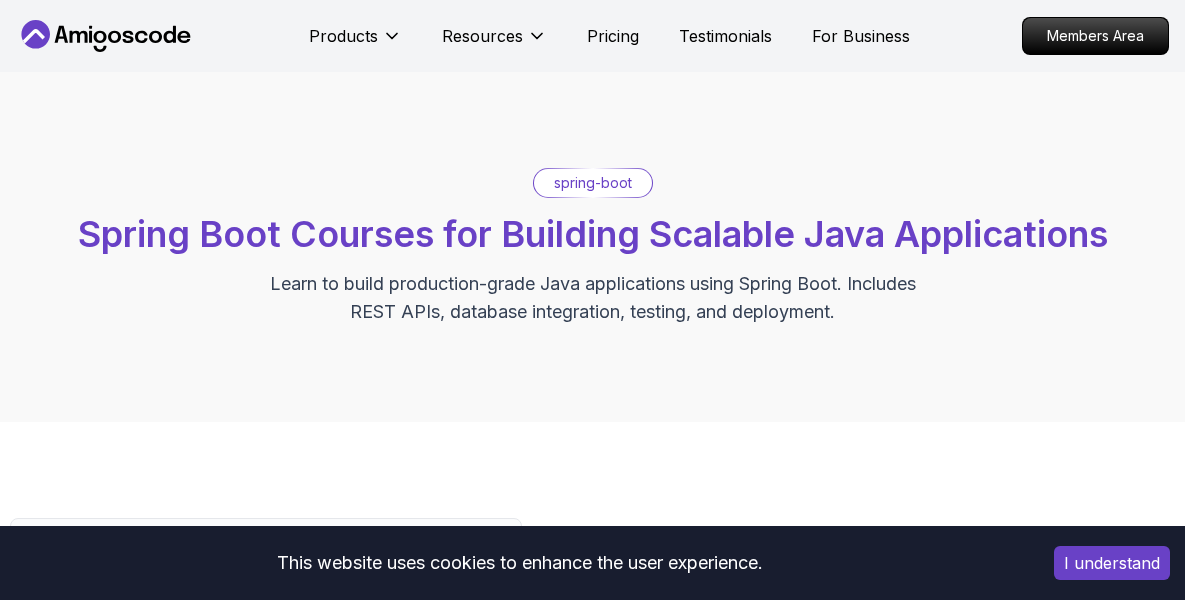 scroll, scrollTop: 0, scrollLeft: 0, axis: both 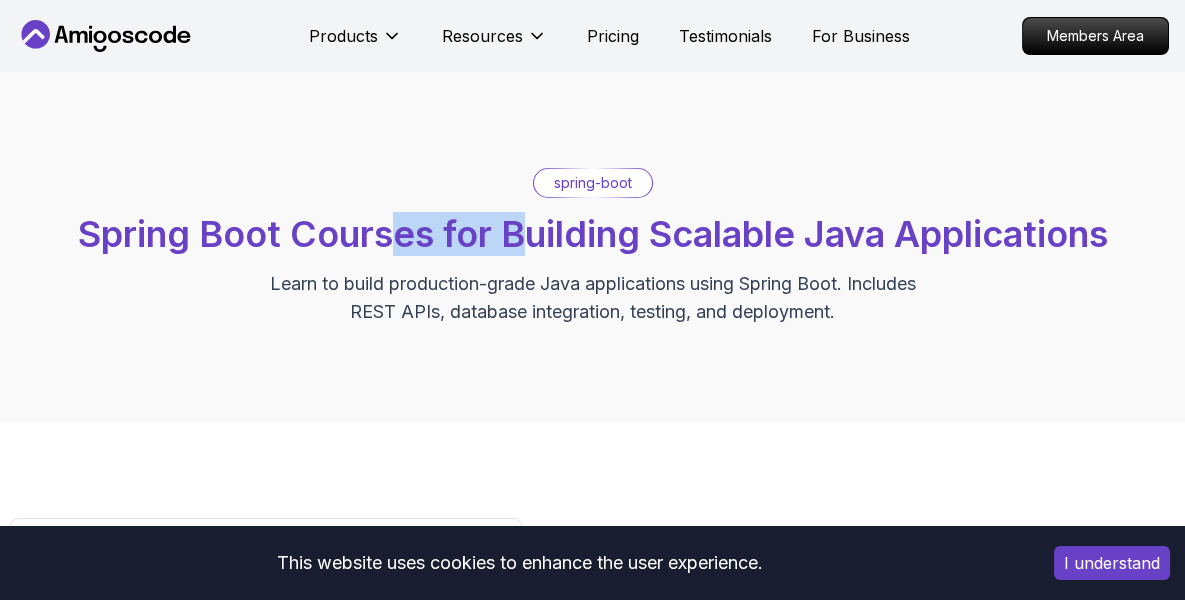 drag, startPoint x: 385, startPoint y: 246, endPoint x: 518, endPoint y: 241, distance: 133.09395 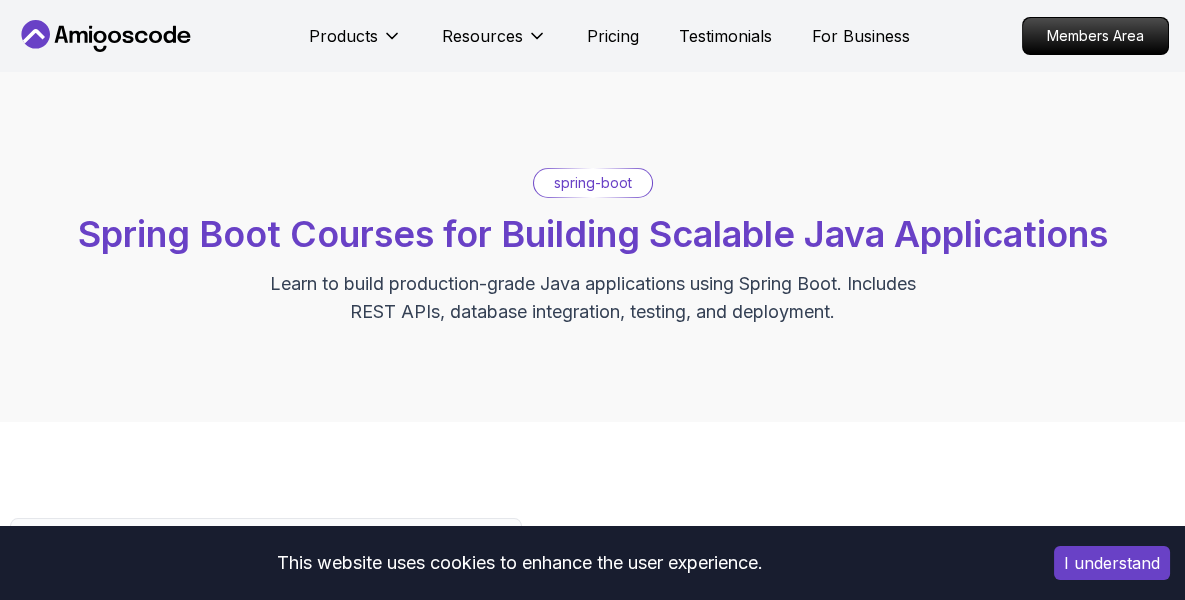 click on "Learn to build production-grade Java applications using Spring Boot. Includes REST APIs, database integration, testing, and deployment." at bounding box center [593, 298] 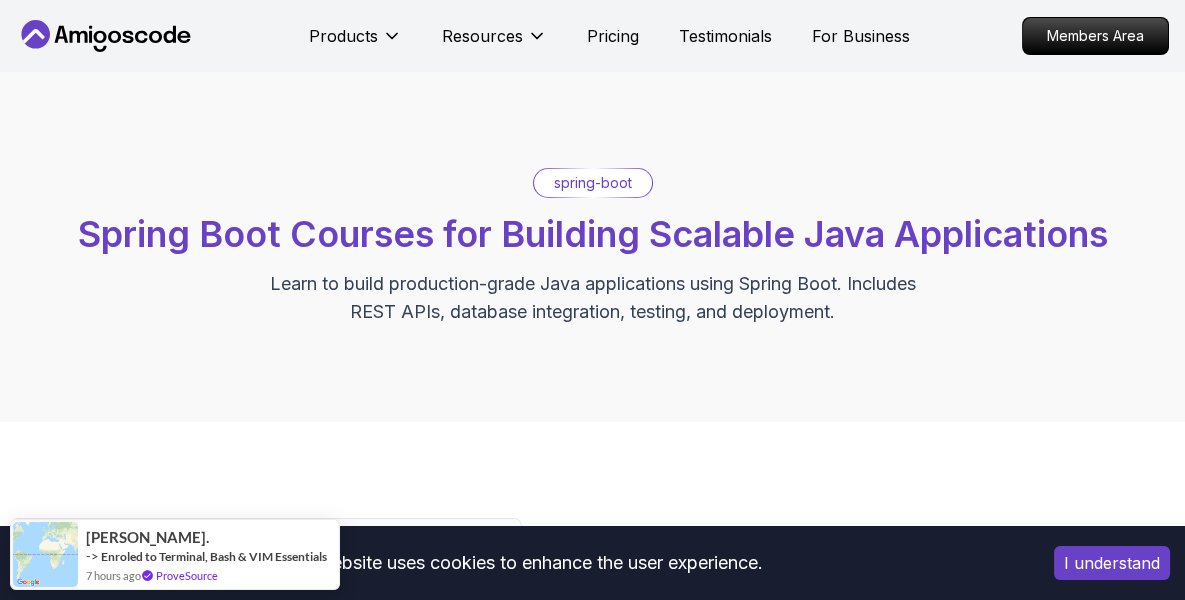 click on "I understand" at bounding box center [1112, 563] 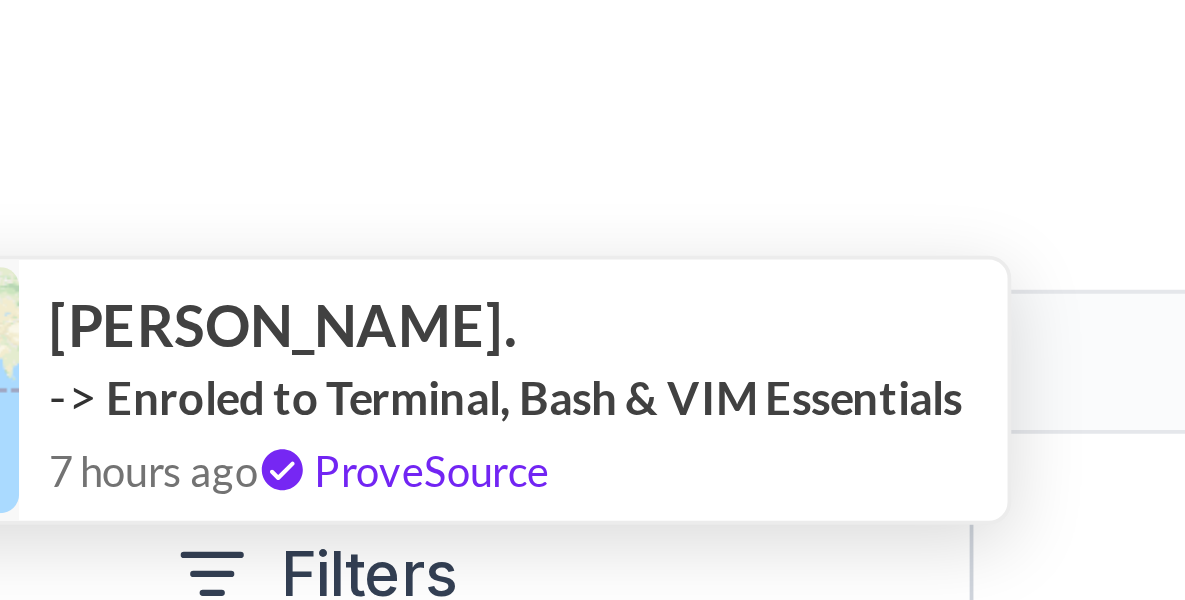scroll, scrollTop: 0, scrollLeft: 0, axis: both 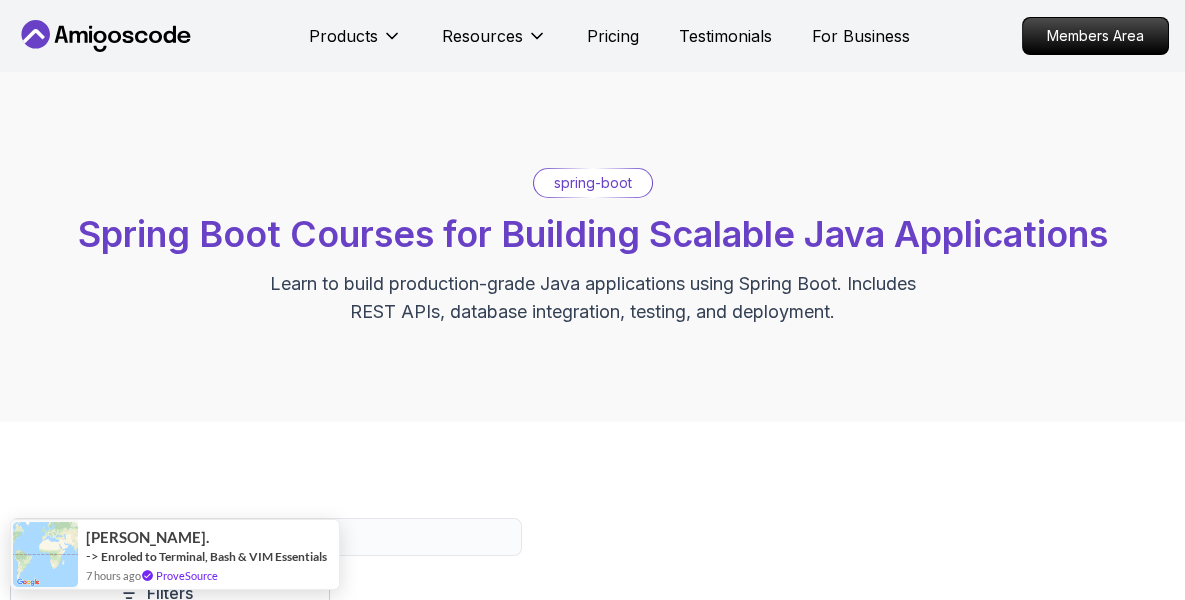 drag, startPoint x: 164, startPoint y: 524, endPoint x: 568, endPoint y: 386, distance: 426.9192 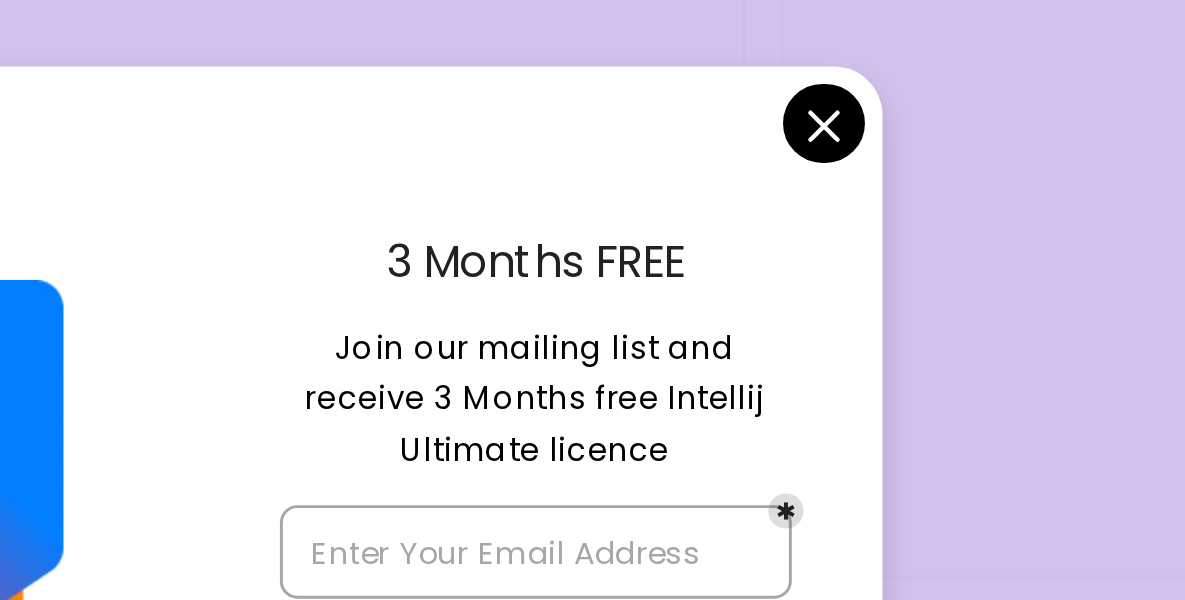 scroll, scrollTop: 518, scrollLeft: 0, axis: vertical 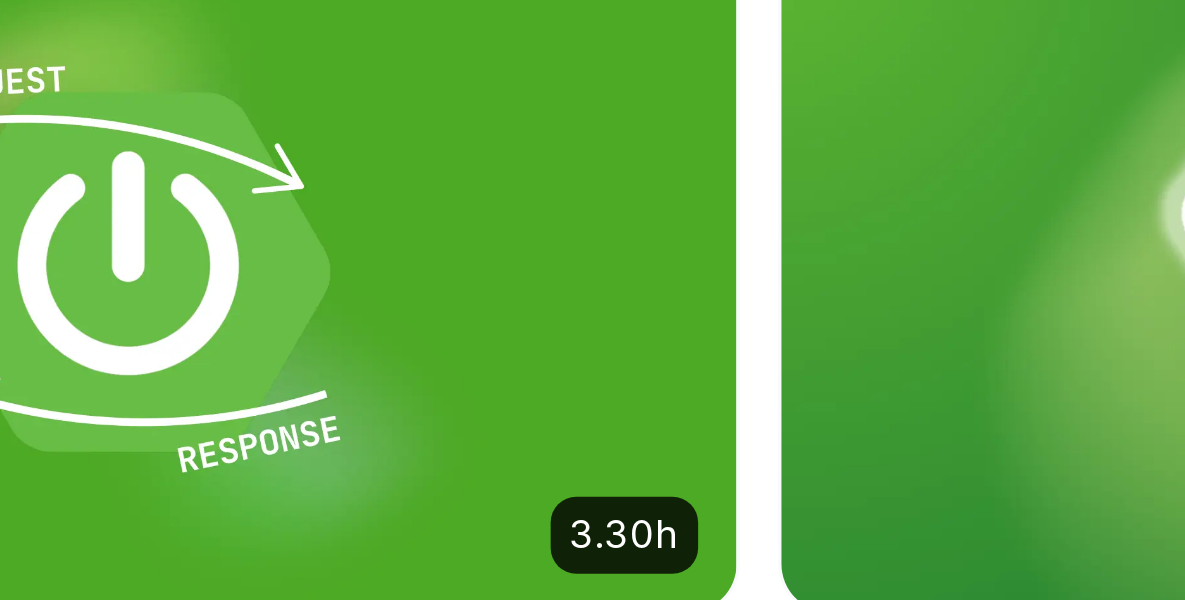 click on "Products Resources Pricing Testimonials For Business Members Area Products Resources Pricing Testimonials For Business Members Area spring-boot Spring Boot Courses for Building Scalable Java Applications Learn to build production-grade Java applications using Spring Boot. Includes REST APIs, database integration, testing, and deployment. Filters Filters Type Course Build Price Pro Free Instructors Nelson Djalo Richard Abz Duration 0-1 Hour 1-3 Hours +3 Hours Track Front End Back End Dev Ops Full Stack Level Junior Mid-level Senior 5.18h Advanced Spring Boot Pro Dive deep into Spring Boot with our advanced course, designed to take your skills from intermediate to expert level. 3.30h Building APIs with Spring Boot Pro Learn to build robust, scalable APIs with Spring Boot, mastering REST principles, JSON handling, and embedded server configuration. 1.67h NEW Spring Boot for Beginners Build a CRUD API with Spring Boot and PostgreSQL database using Spring Data JPA and Spring AI 6.65h NEW Spring Data JPA Pro 2.73h" at bounding box center [592, 1293] 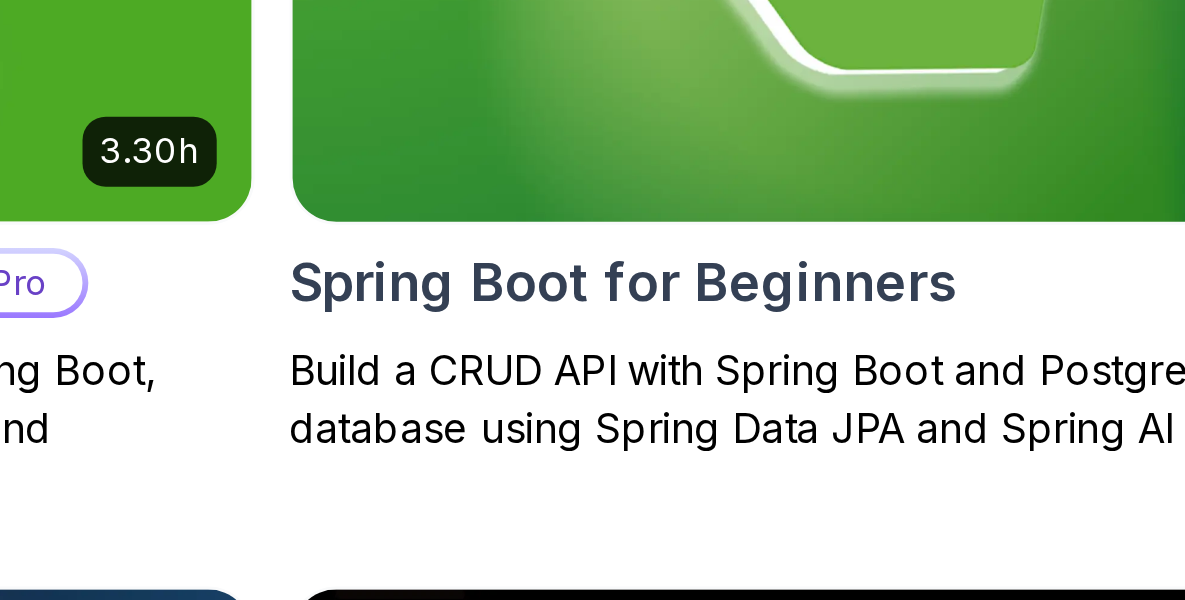 scroll, scrollTop: 550, scrollLeft: 0, axis: vertical 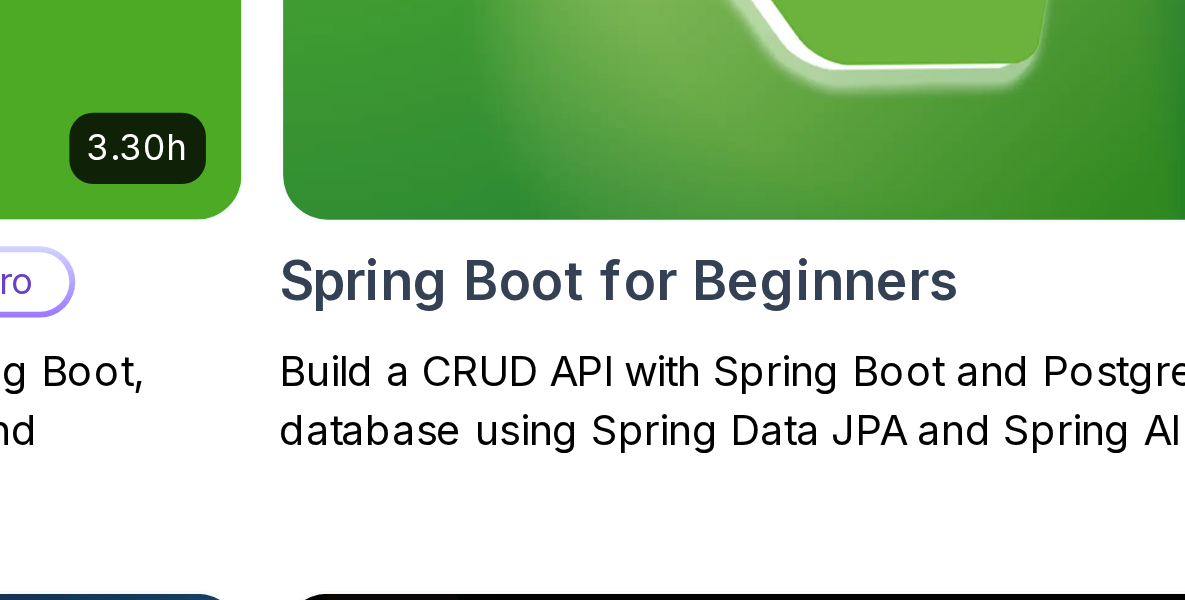 click at bounding box center [984, 187] 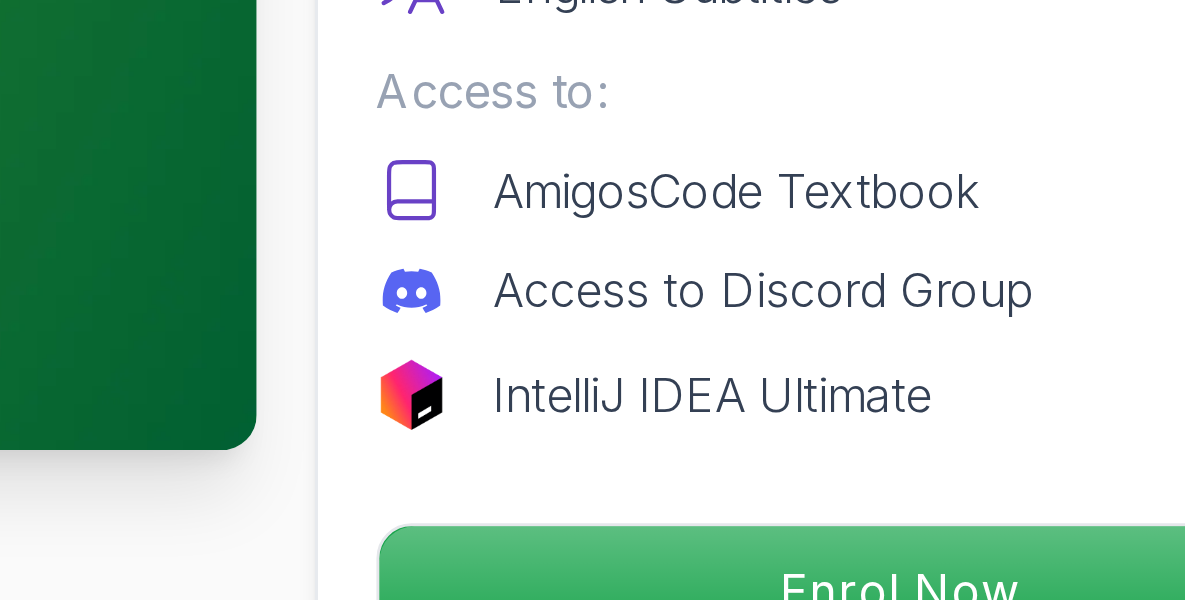 scroll, scrollTop: 143, scrollLeft: 0, axis: vertical 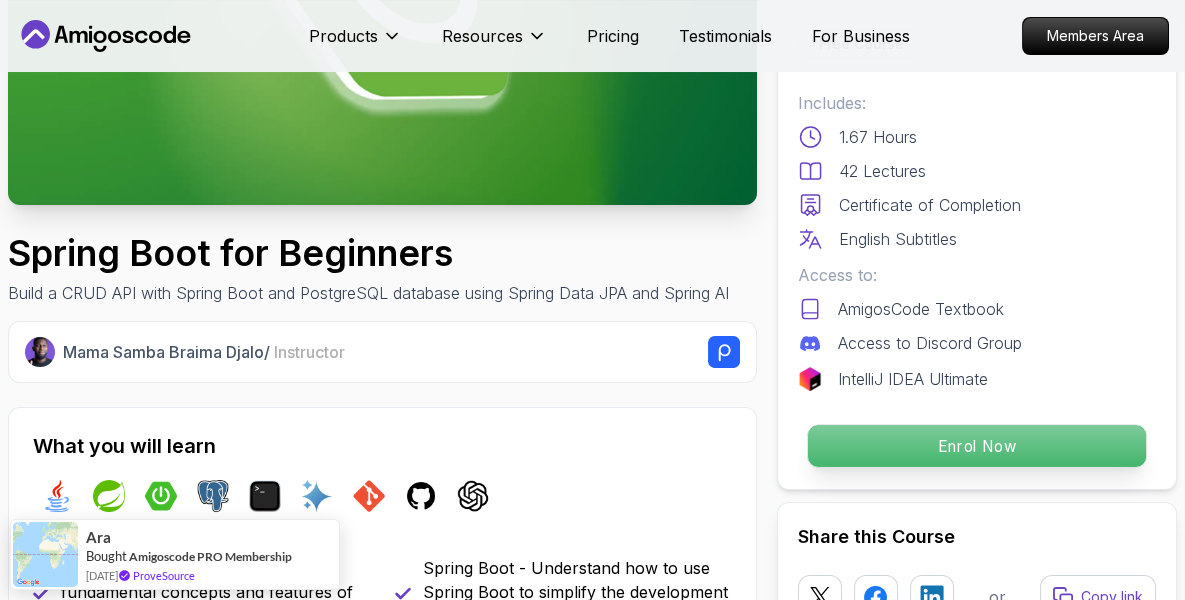 click on "Enrol Now" at bounding box center (977, 446) 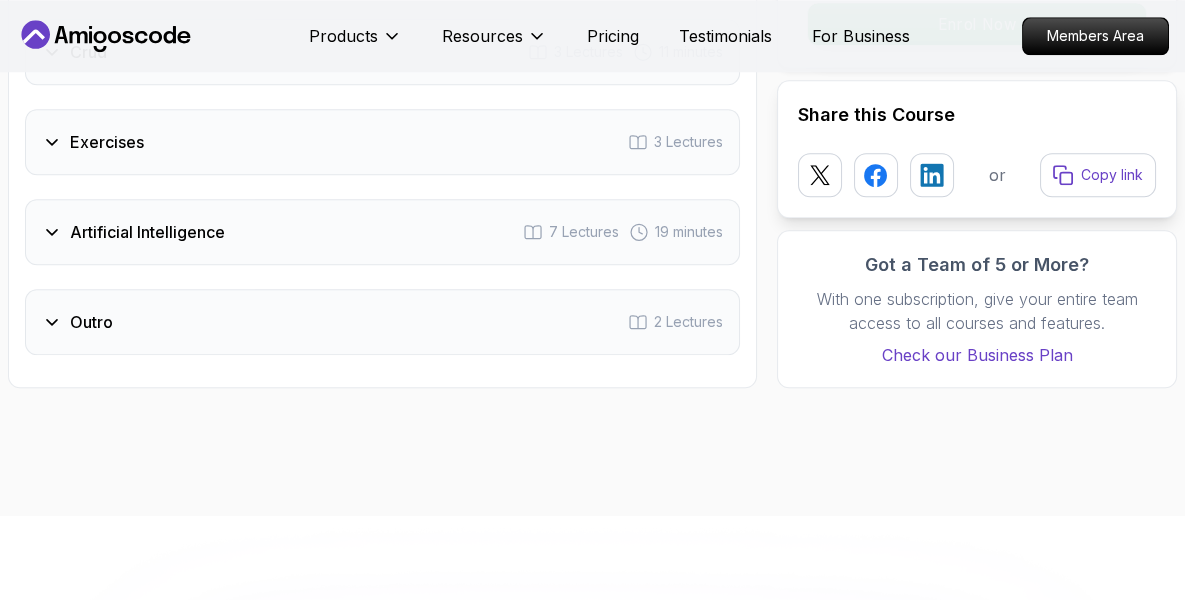 scroll, scrollTop: 4052, scrollLeft: 0, axis: vertical 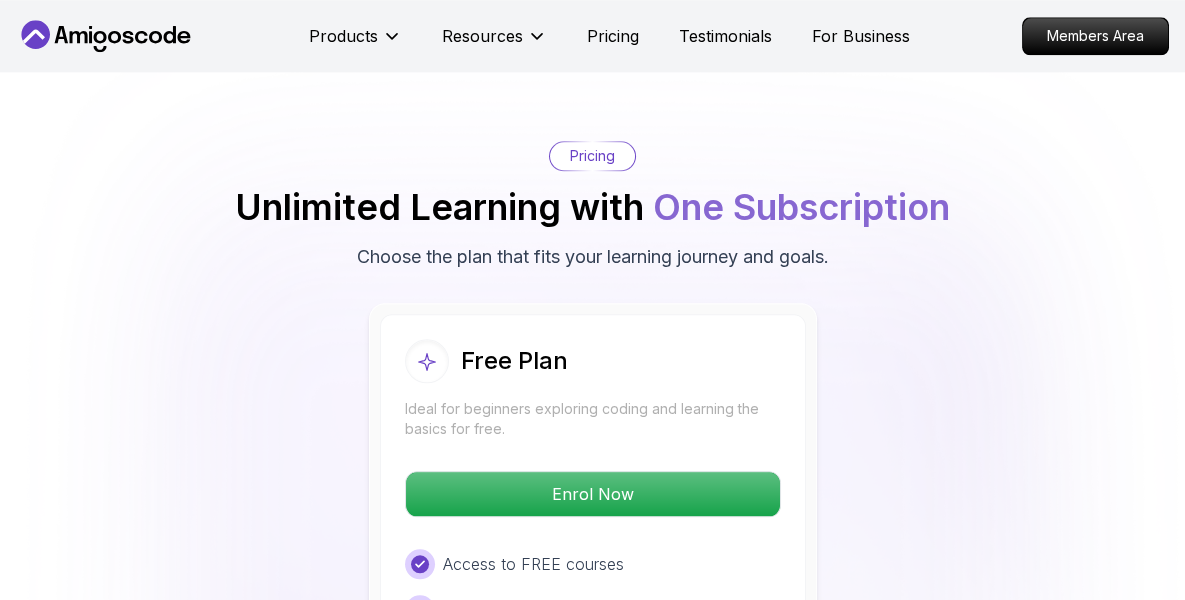 type 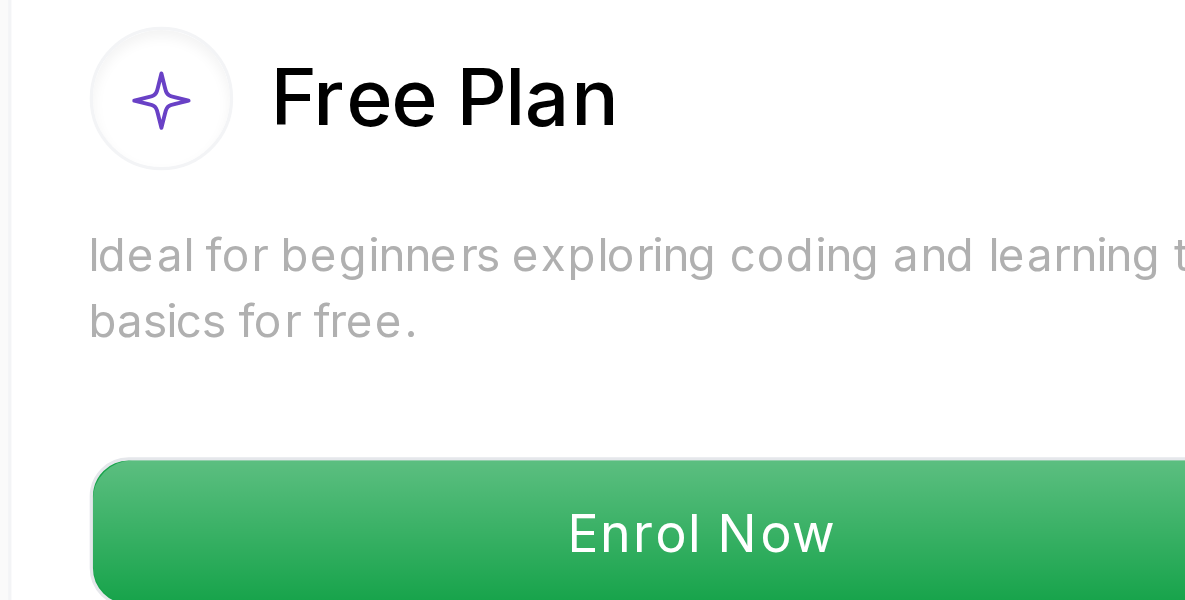 scroll, scrollTop: 4252, scrollLeft: 0, axis: vertical 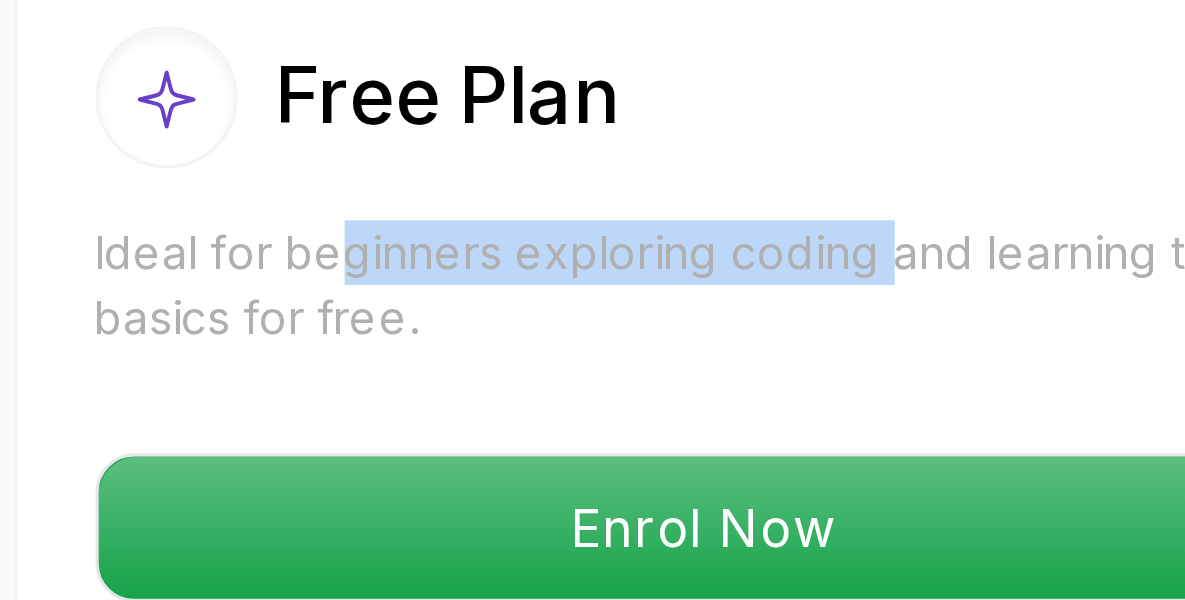drag, startPoint x: 495, startPoint y: 196, endPoint x: 644, endPoint y: 202, distance: 149.12076 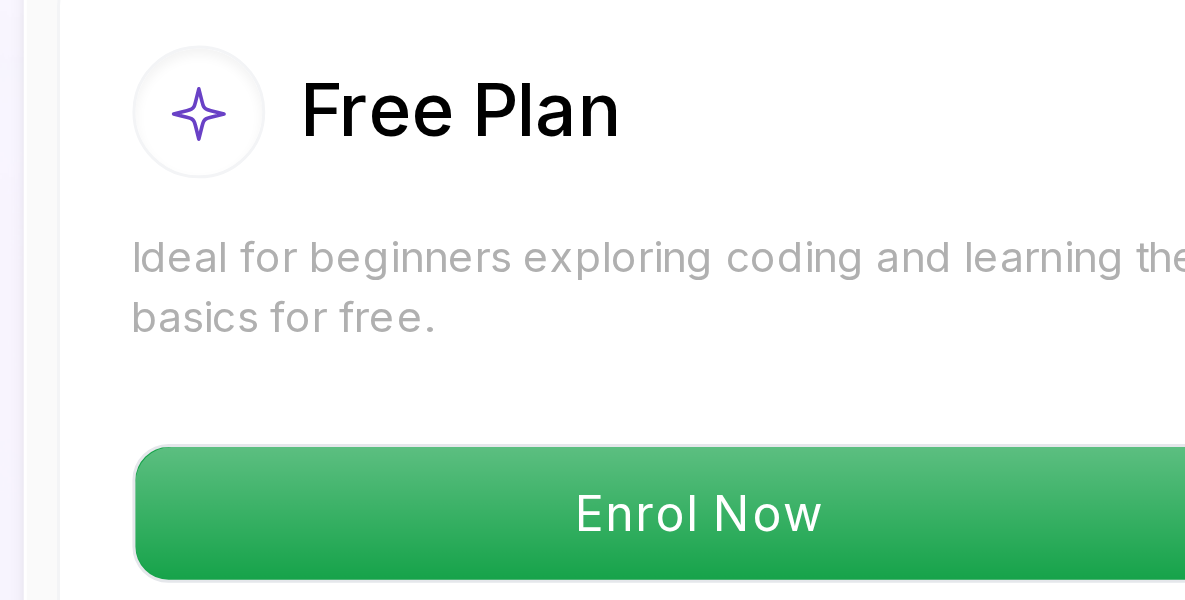 drag, startPoint x: 644, startPoint y: 202, endPoint x: 555, endPoint y: 230, distance: 93.30059 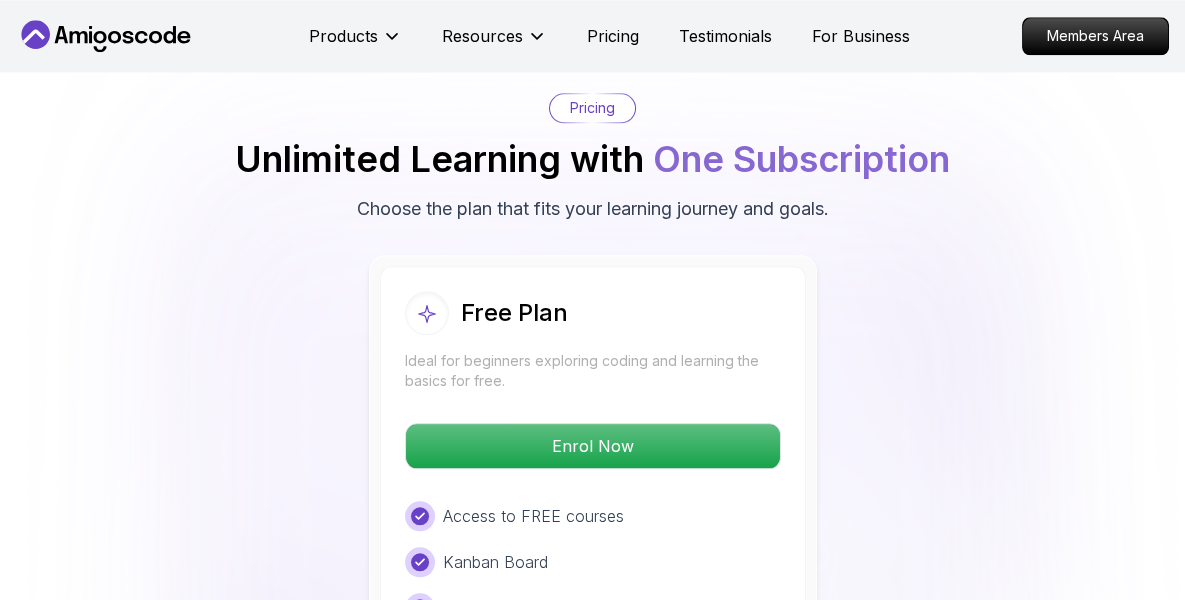 scroll, scrollTop: 4068, scrollLeft: 0, axis: vertical 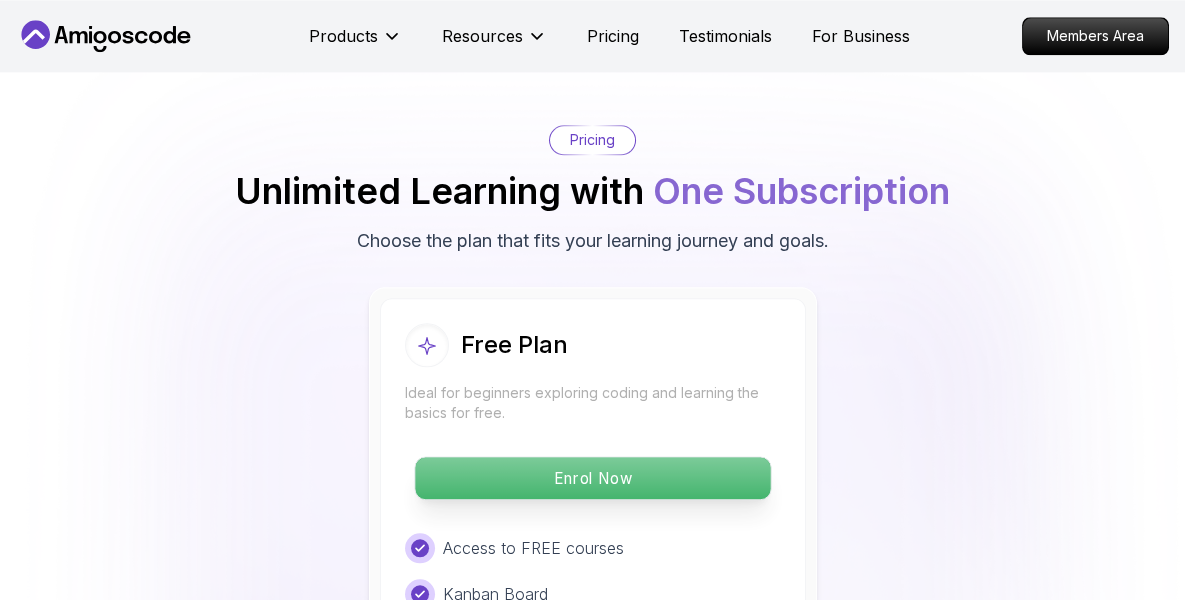 click on "Enrol Now" at bounding box center (592, 478) 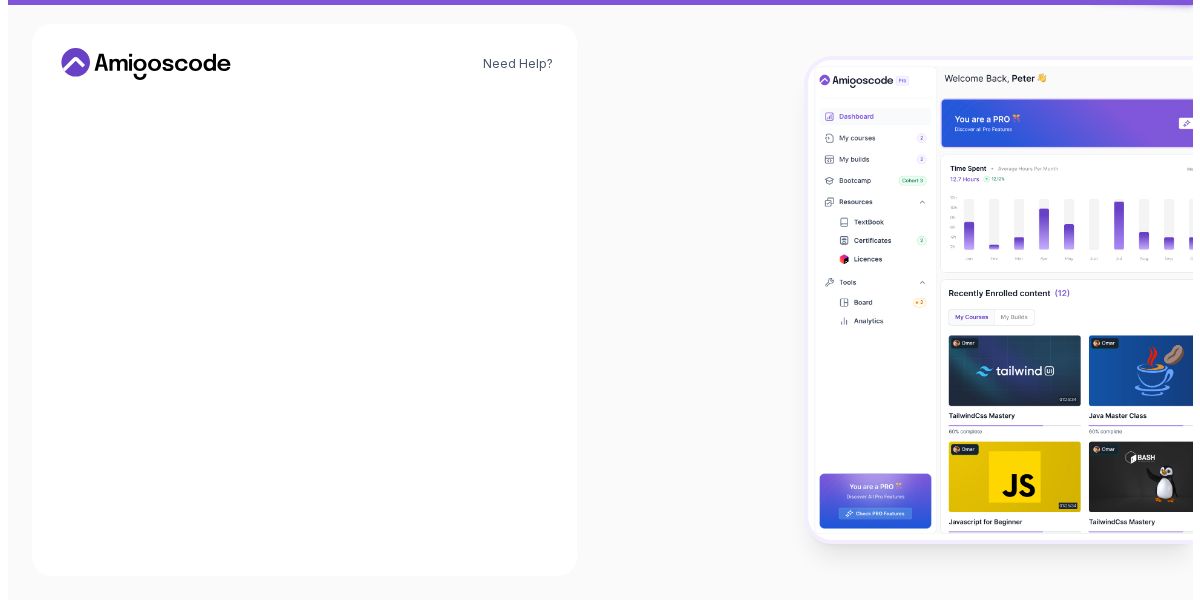 scroll, scrollTop: 0, scrollLeft: 0, axis: both 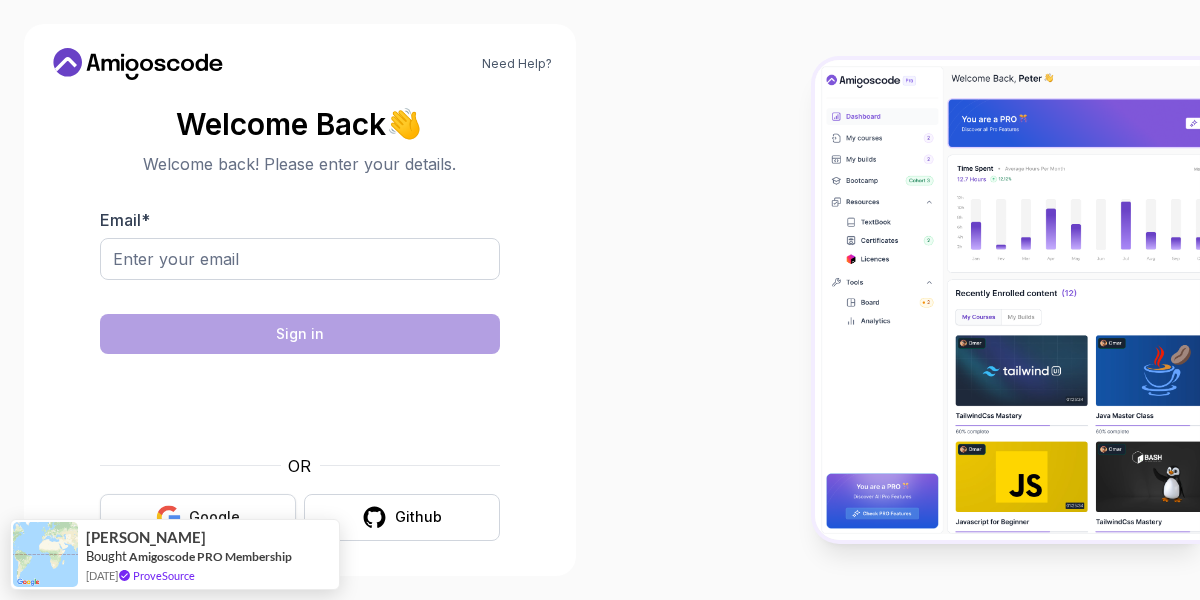 click on "Google" at bounding box center (198, 517) 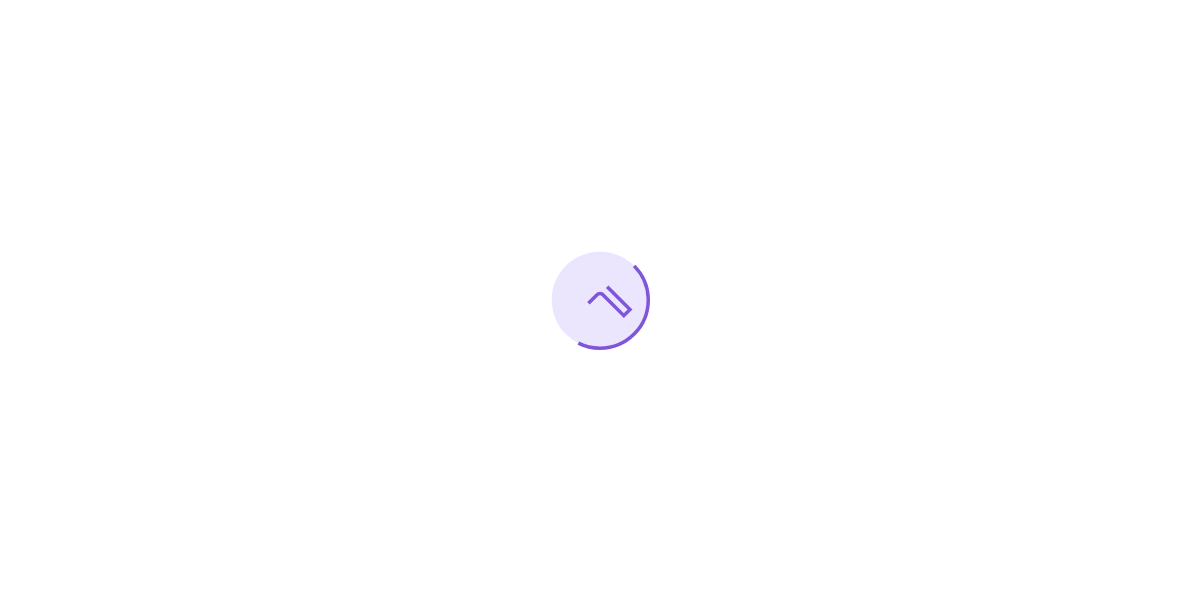 scroll, scrollTop: 0, scrollLeft: 0, axis: both 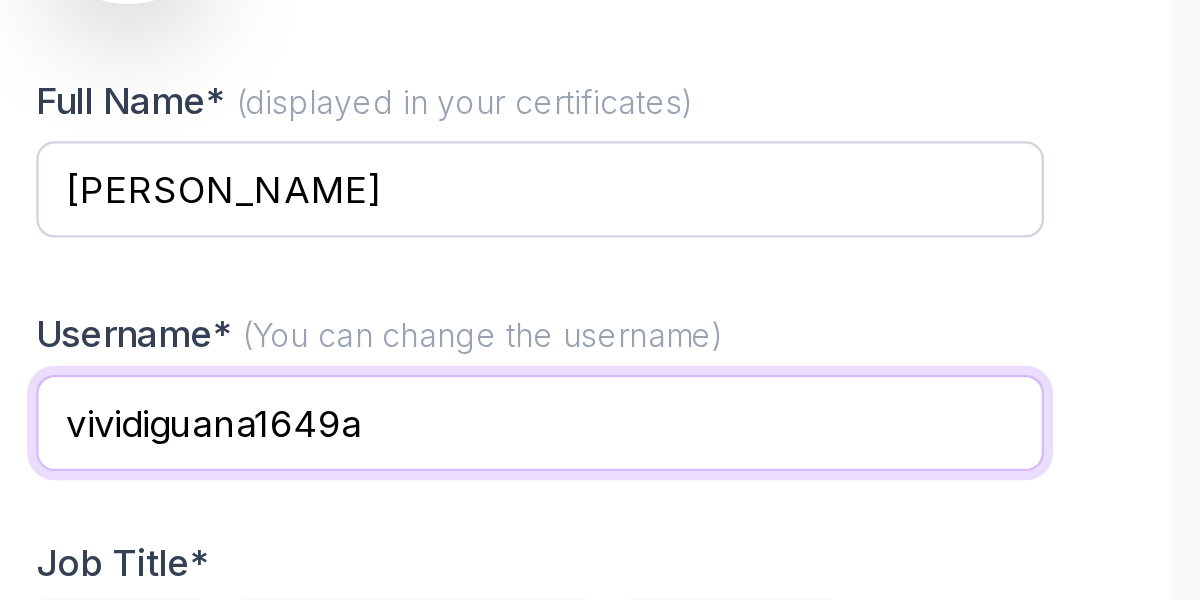 click on "vividiguana1649a" at bounding box center (300, 317) 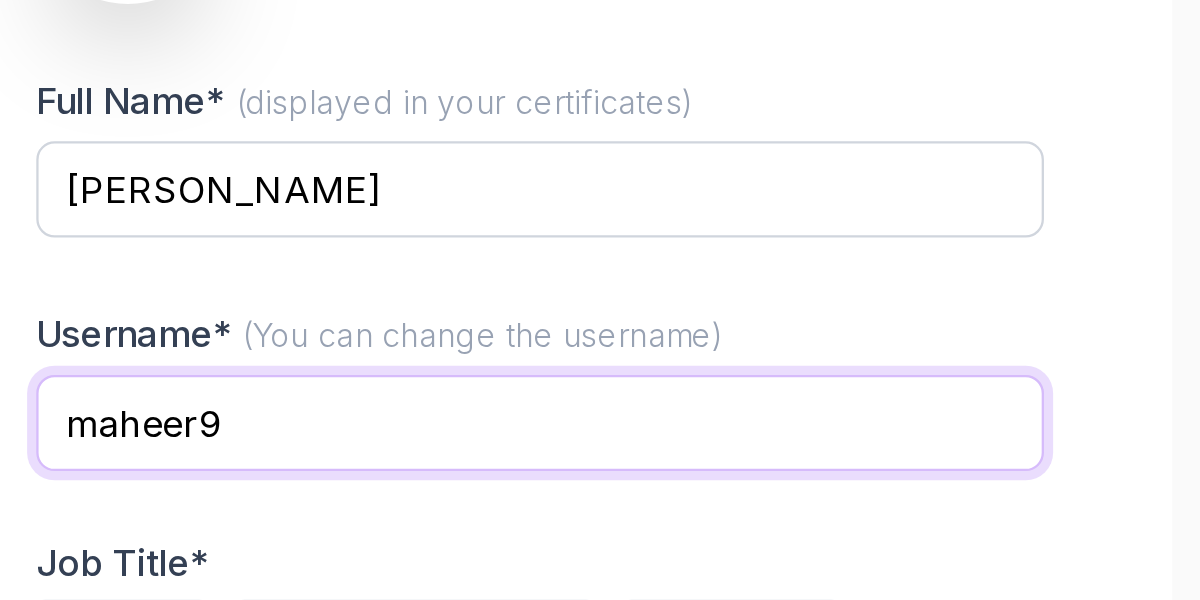 type on "maheer9272" 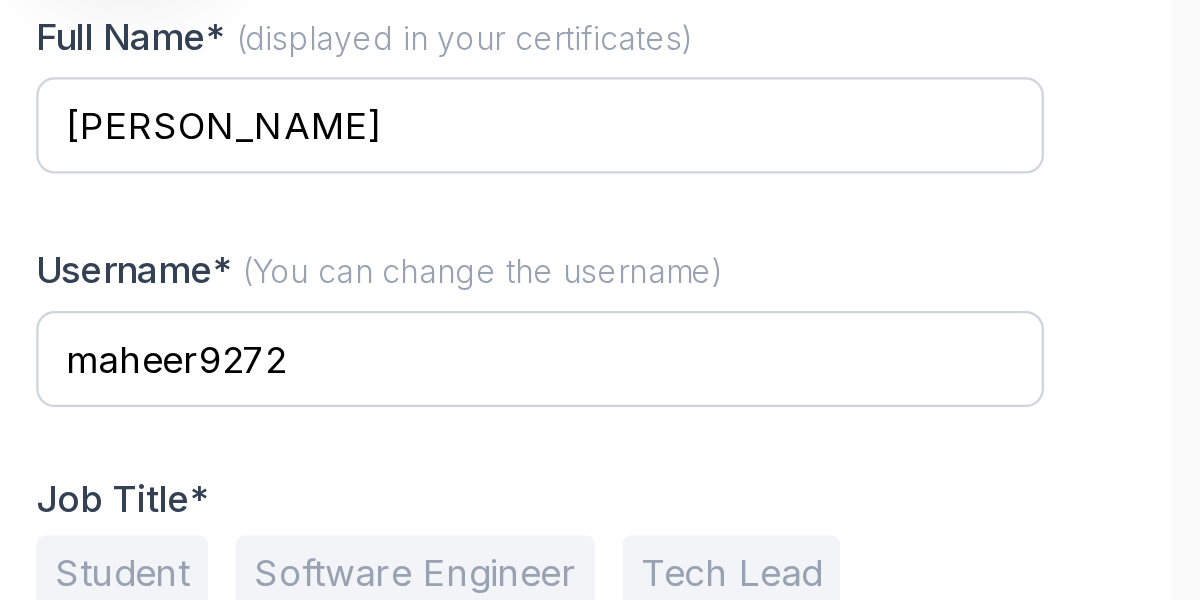 type 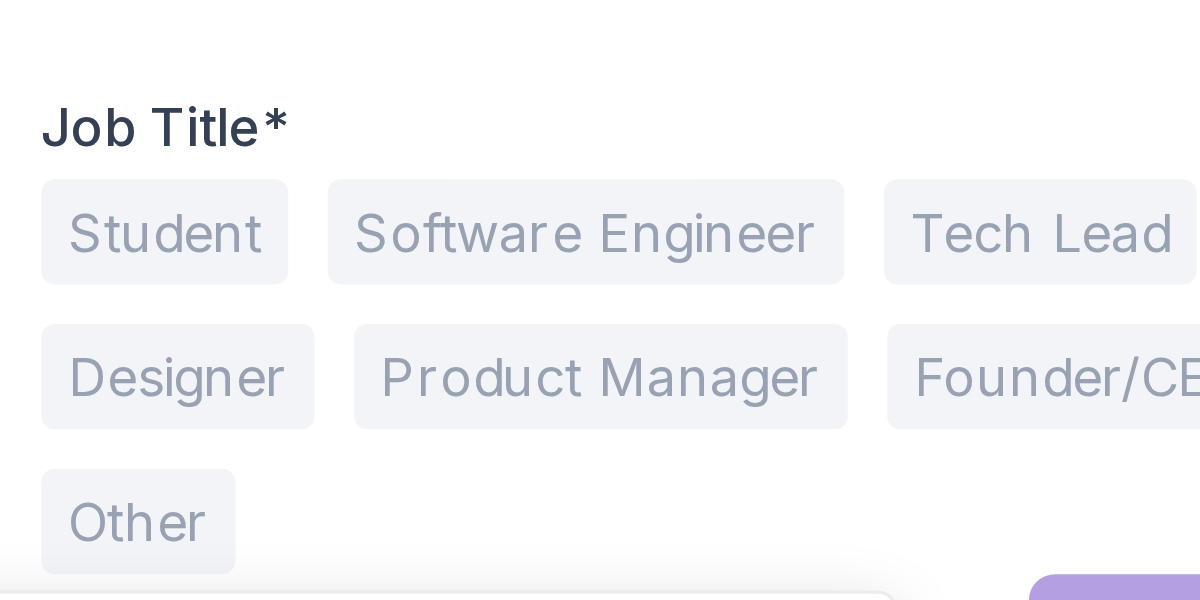 click on "Student" at bounding box center [117, 410] 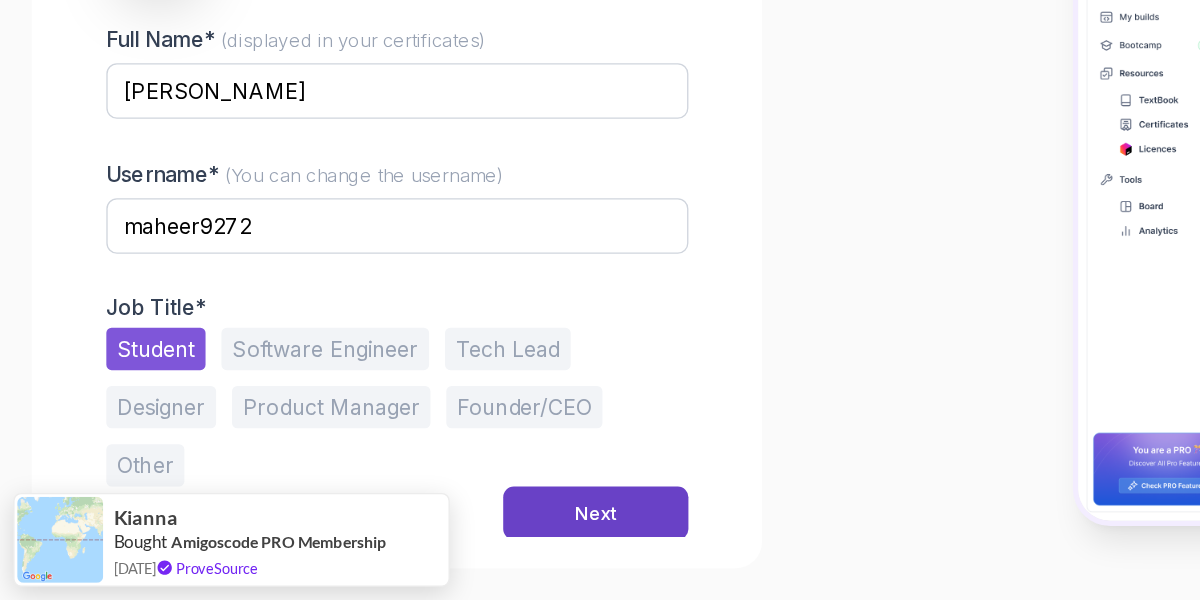 scroll, scrollTop: 0, scrollLeft: 0, axis: both 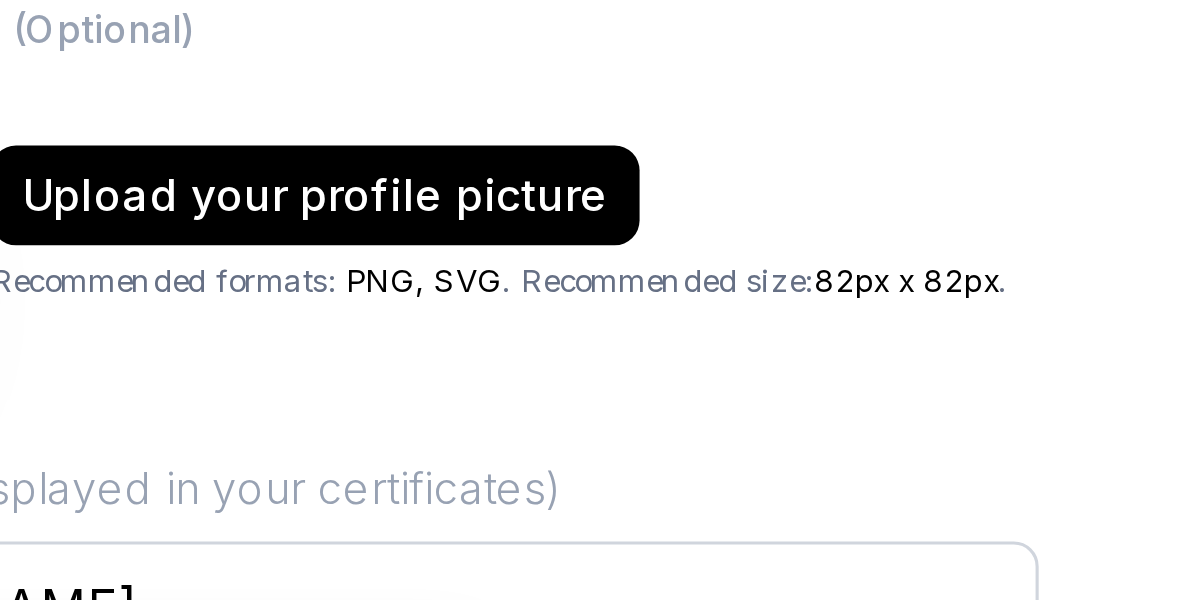 click on "Profile Picture   (Optional) Upload your profile picture Recommended formats:   PNG, SVG . Recommended size:  82px x 82px . Full Name*   (displayed in your certificates) Maheer shaik Username*   (You can change the username) maheer9272 Job Title* Student Software Engineer Tech Lead Designer Product Manager Founder/CEO Other" at bounding box center [300, 561] 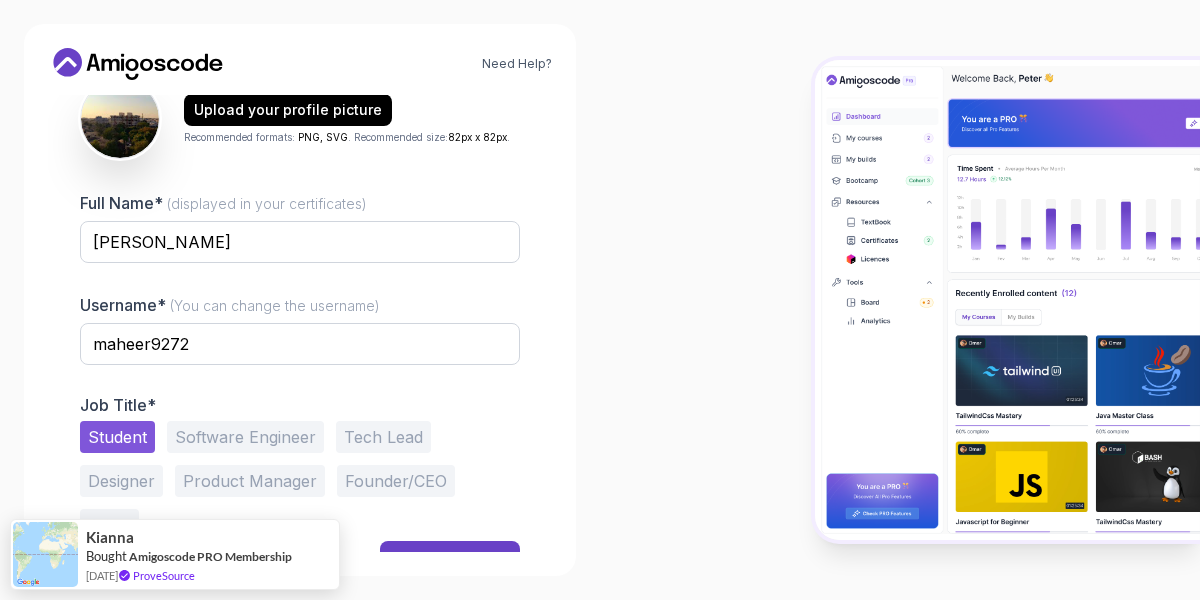 scroll, scrollTop: 296, scrollLeft: 0, axis: vertical 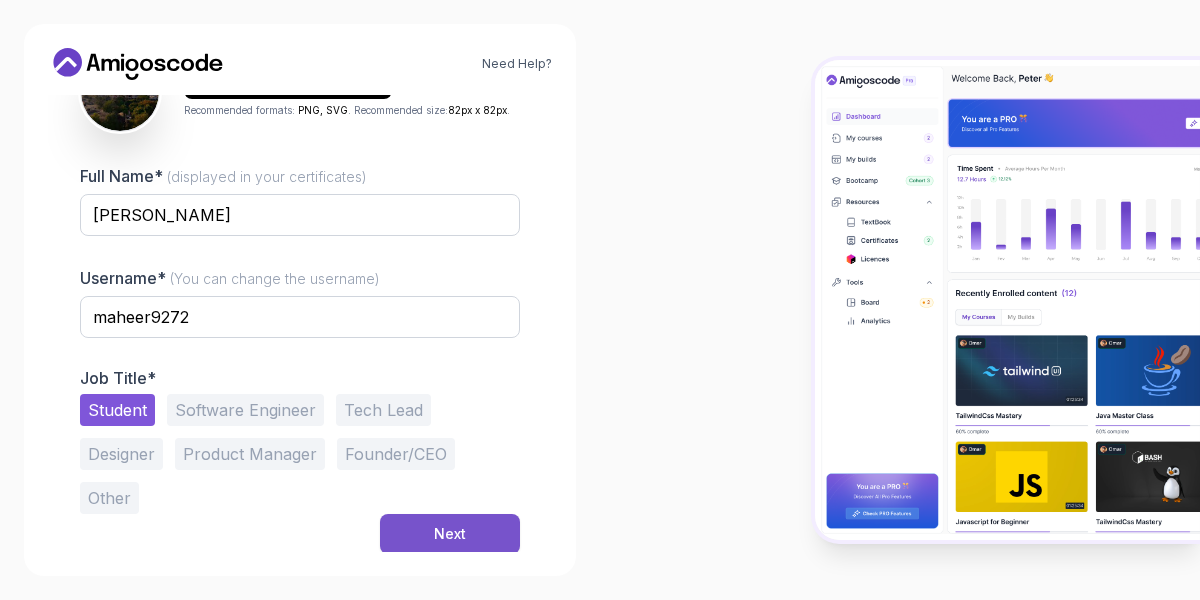 click on "Next" at bounding box center [450, 534] 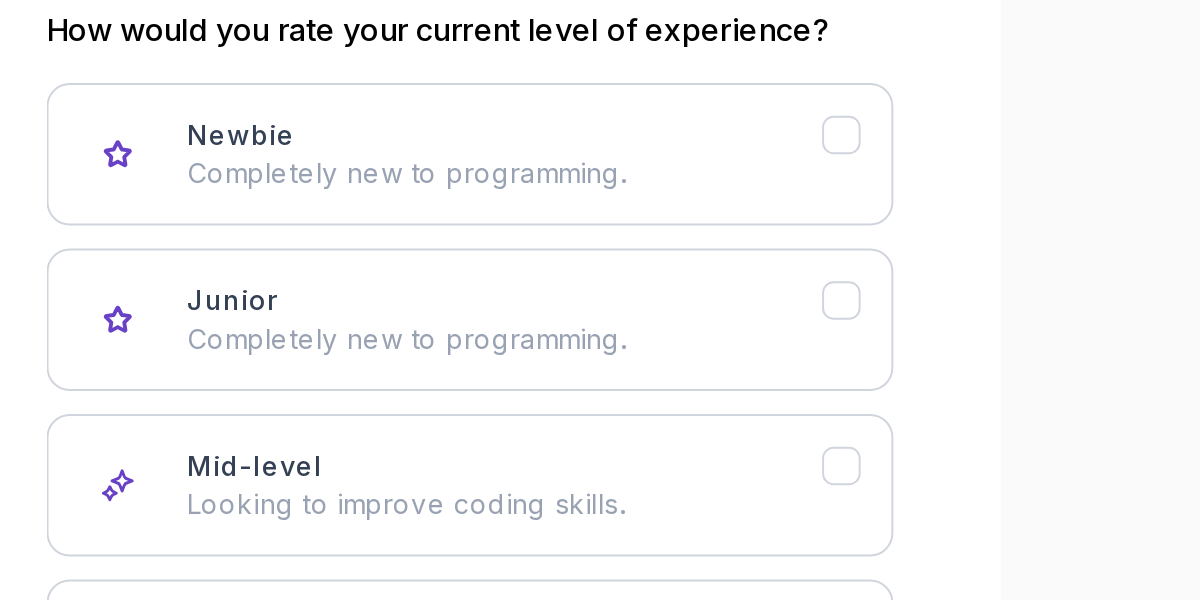 scroll, scrollTop: 226, scrollLeft: 0, axis: vertical 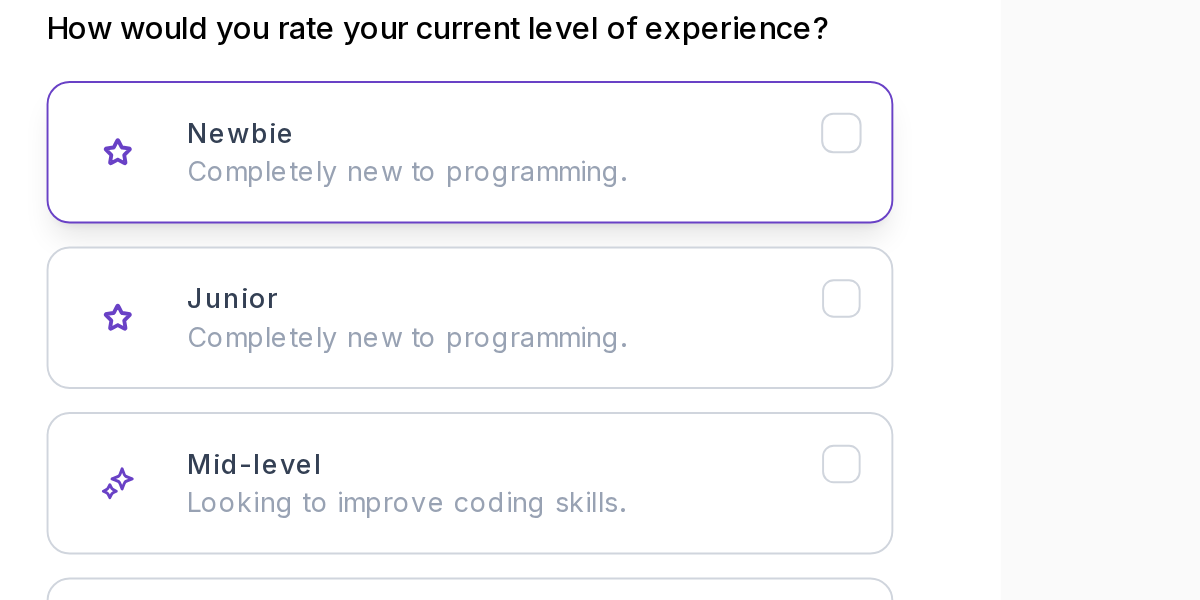 click on "Completely new to programming." at bounding box center (318, 234) 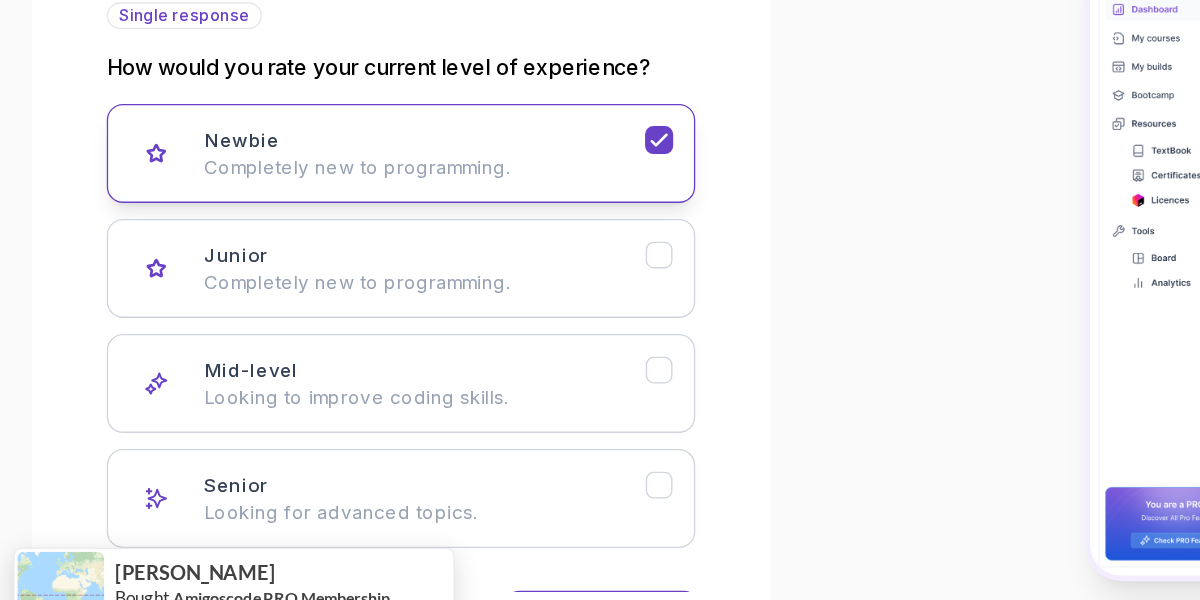scroll, scrollTop: 0, scrollLeft: 0, axis: both 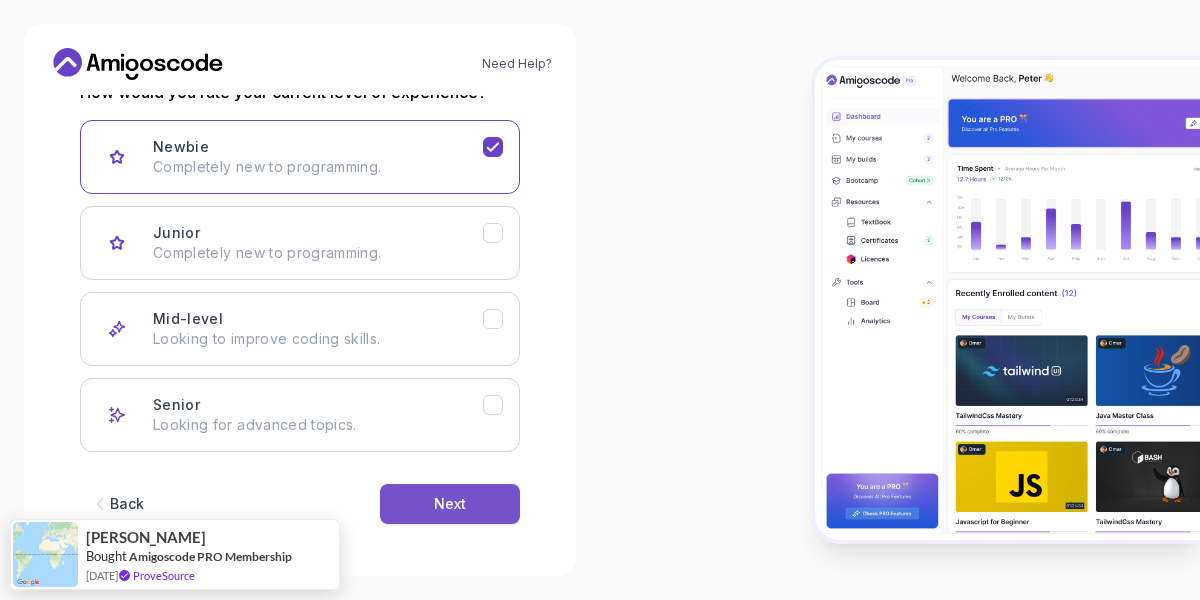 click on "Next" at bounding box center [450, 504] 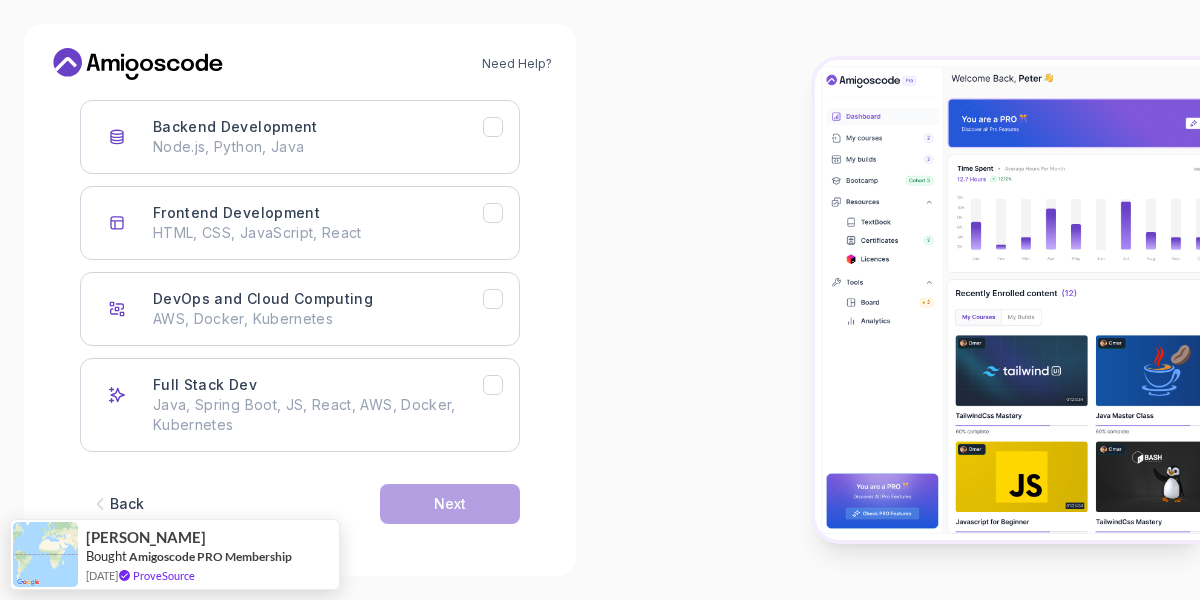 scroll, scrollTop: 113, scrollLeft: 0, axis: vertical 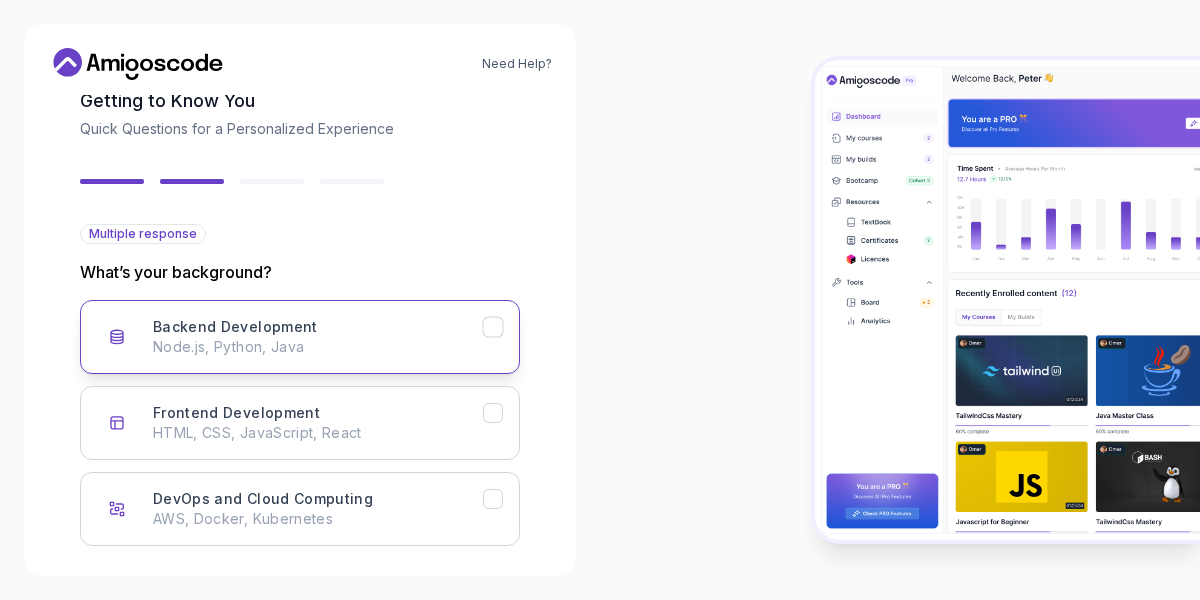 click on "Node.js, Python, Java" at bounding box center [318, 347] 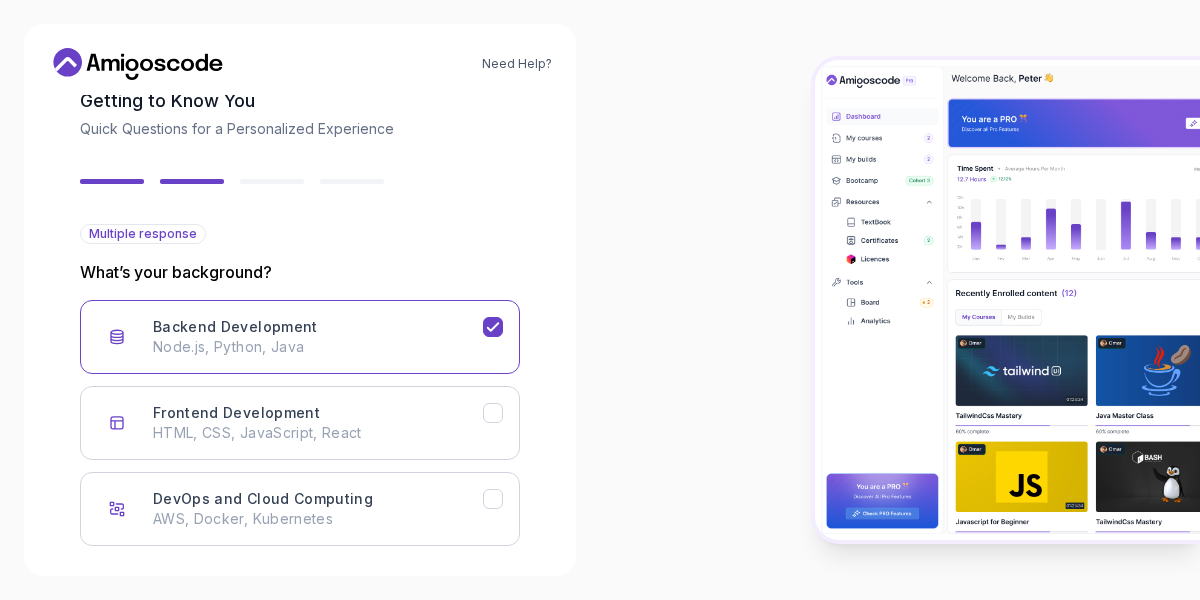 scroll, scrollTop: 313, scrollLeft: 0, axis: vertical 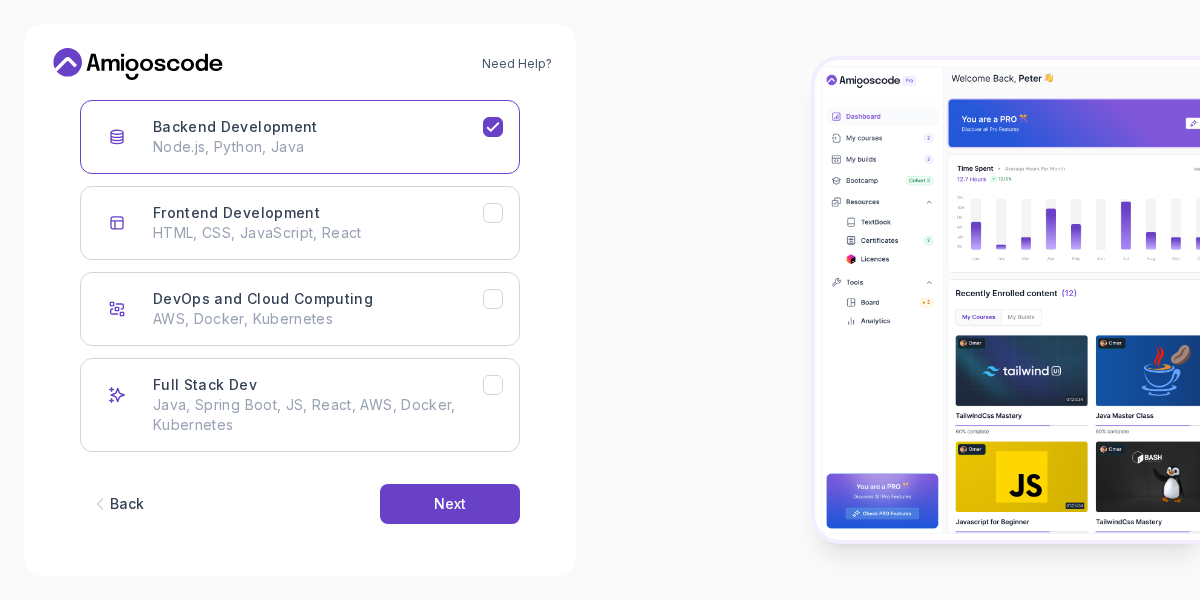 click on "Backend Development Node.js, Python, Java Frontend Development HTML, CSS, JavaScript, React DevOps and Cloud Computing AWS, Docker, Kubernetes Full Stack Dev Java, Spring Boot, JS, React, AWS, Docker, Kubernetes" at bounding box center (300, 276) 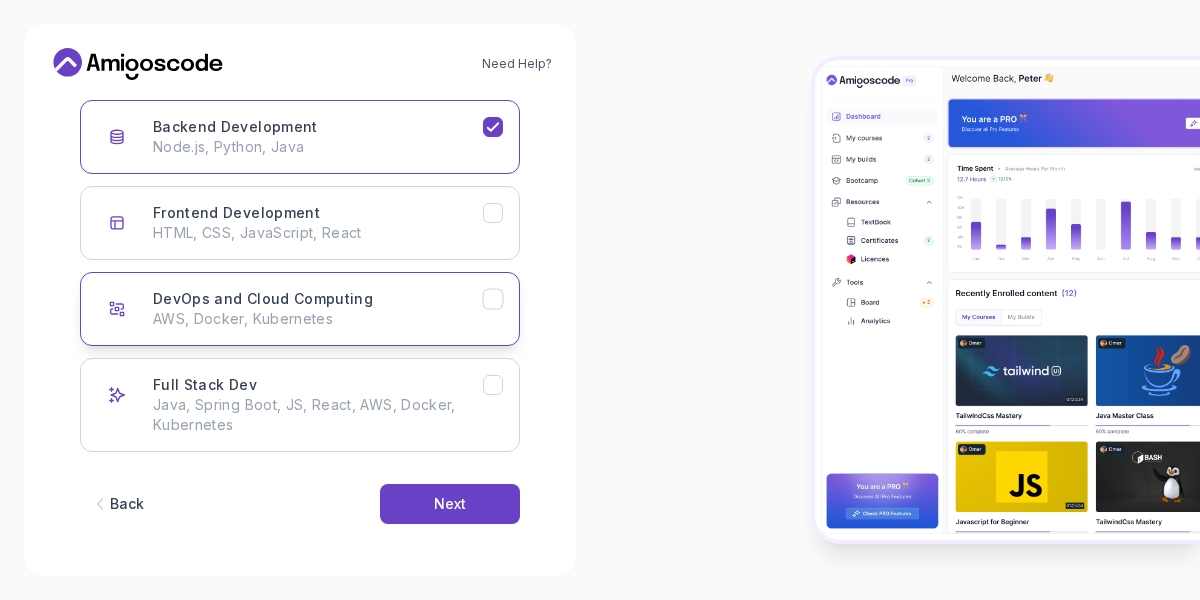 click on "DevOps and Cloud Computing AWS, Docker, Kubernetes" at bounding box center (300, 309) 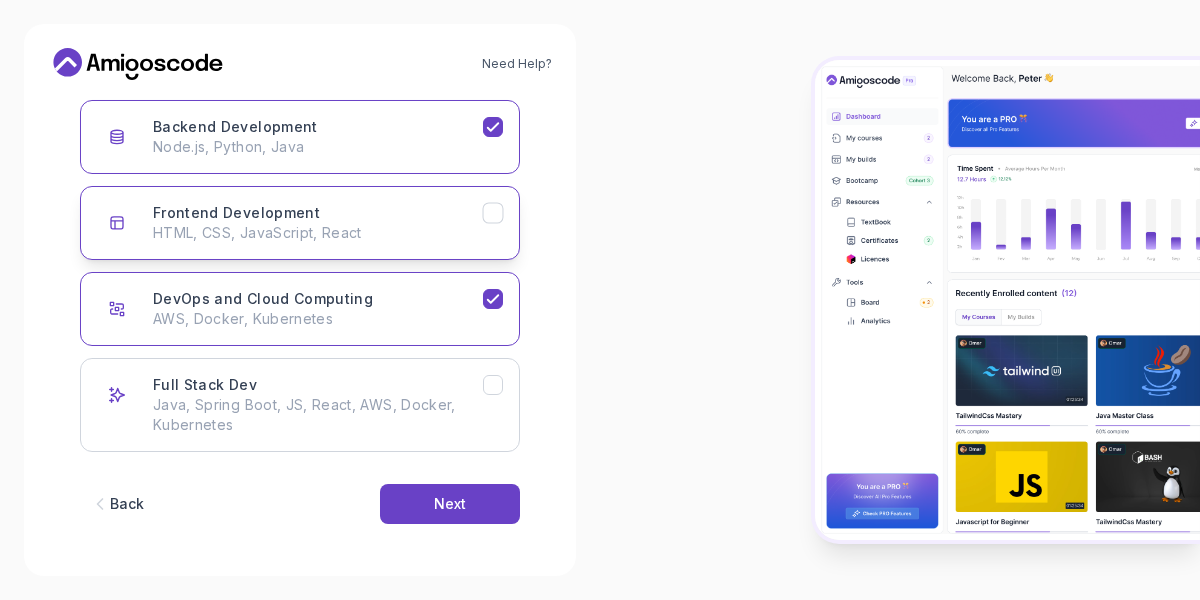 click on "Frontend Development HTML, CSS, JavaScript, React" at bounding box center [318, 223] 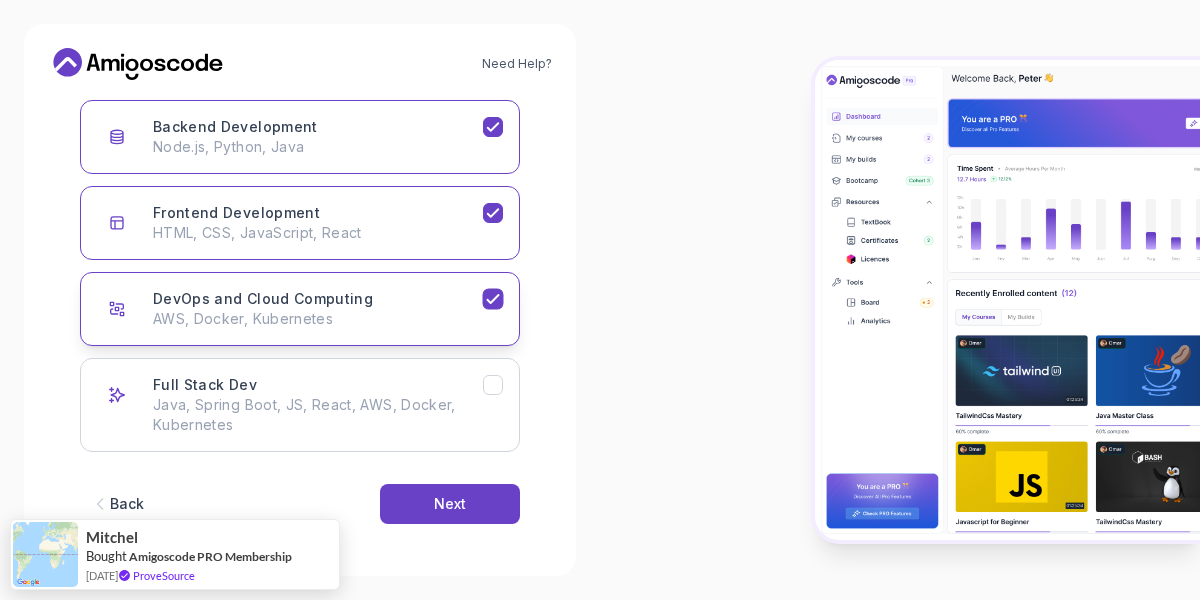 click on "DevOps and Cloud Computing AWS, Docker, Kubernetes" at bounding box center [318, 309] 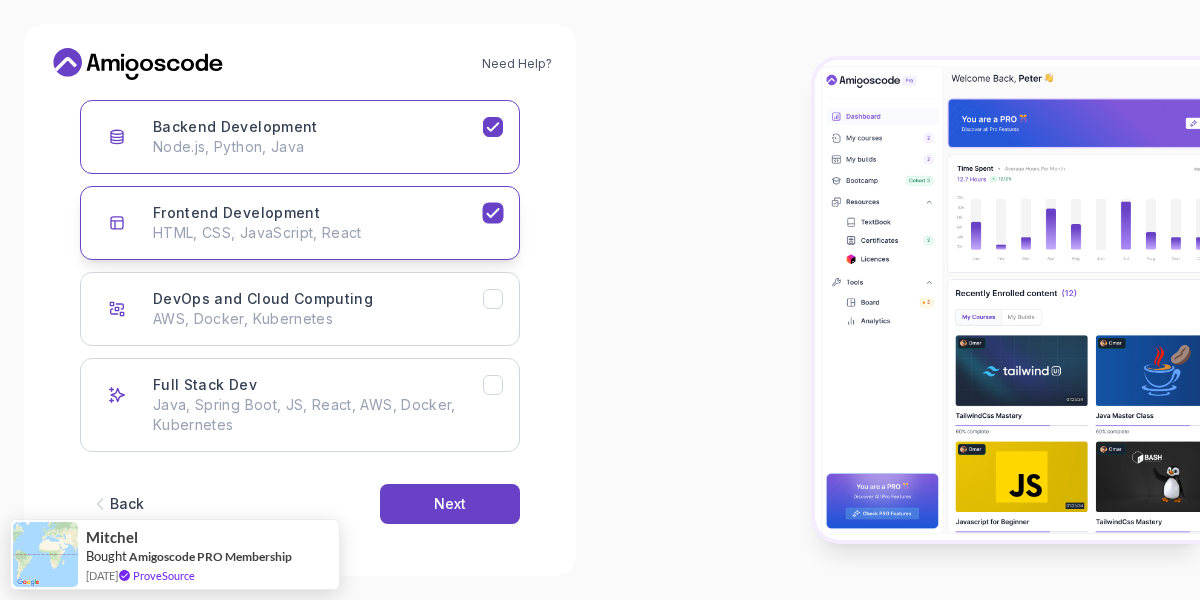 click on "HTML, CSS, JavaScript, React" at bounding box center [318, 233] 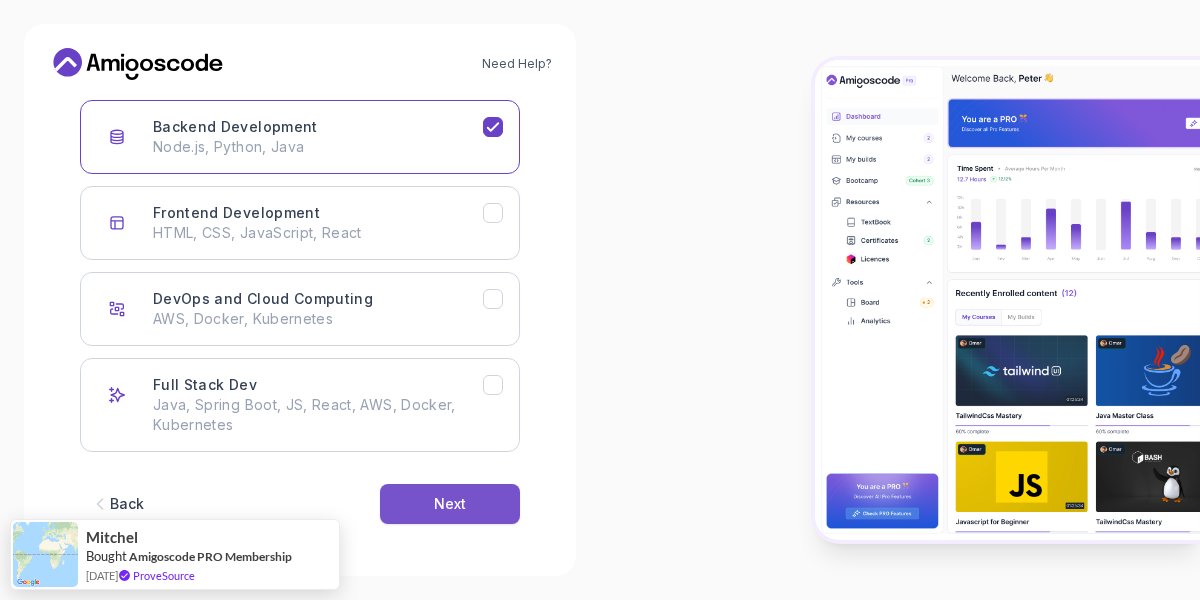 click on "Next" at bounding box center (450, 504) 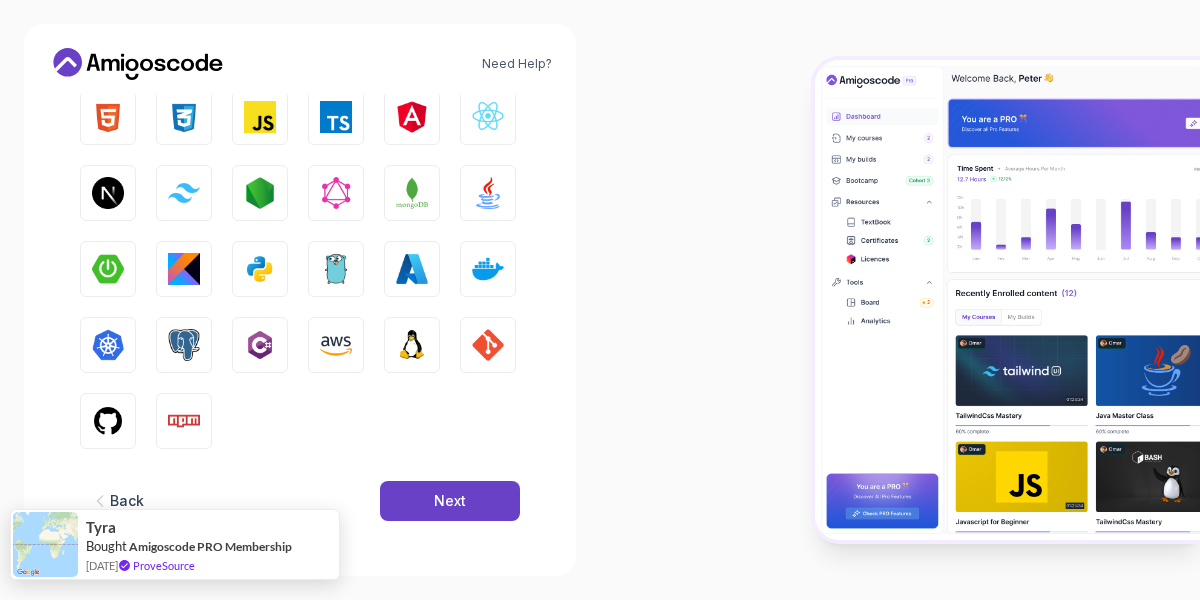 scroll, scrollTop: 346, scrollLeft: 0, axis: vertical 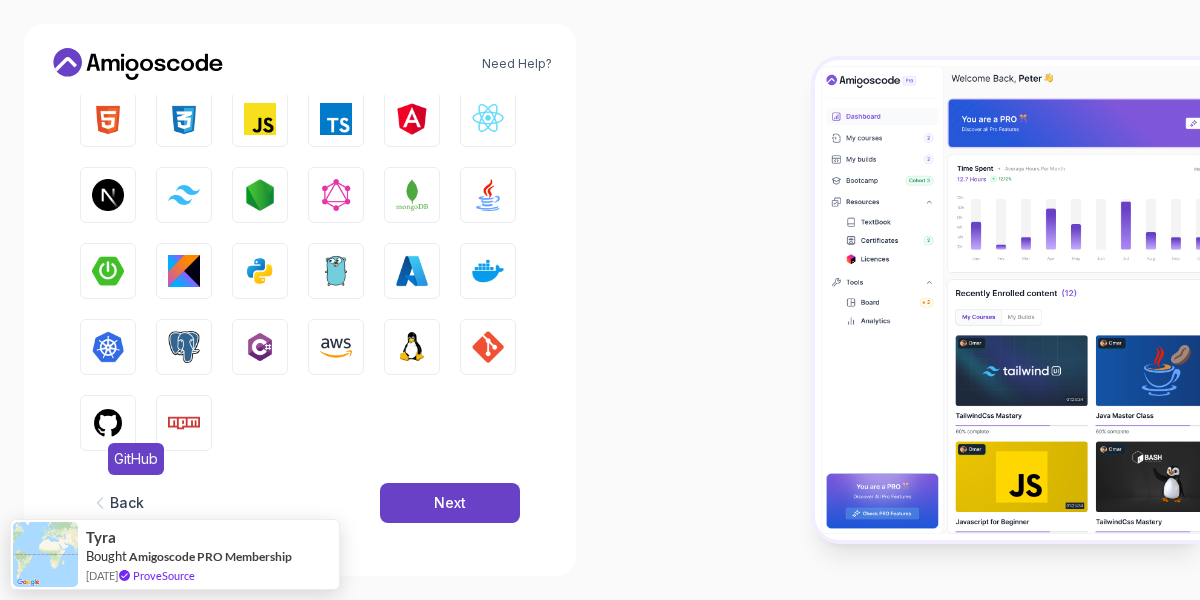 click at bounding box center [108, 423] 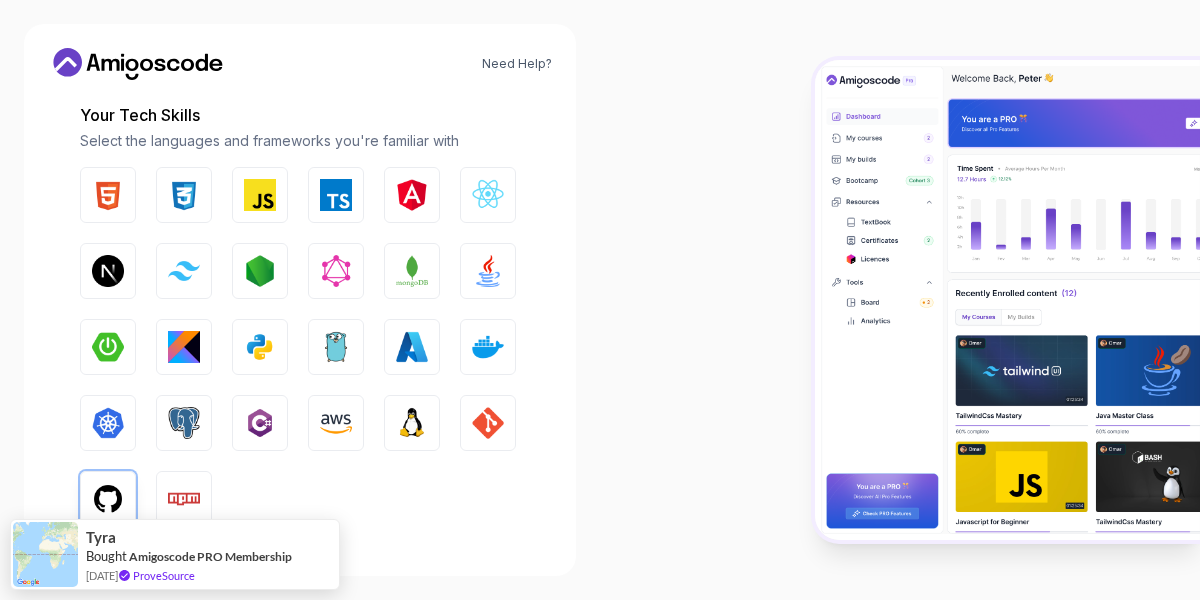 scroll, scrollTop: 269, scrollLeft: 0, axis: vertical 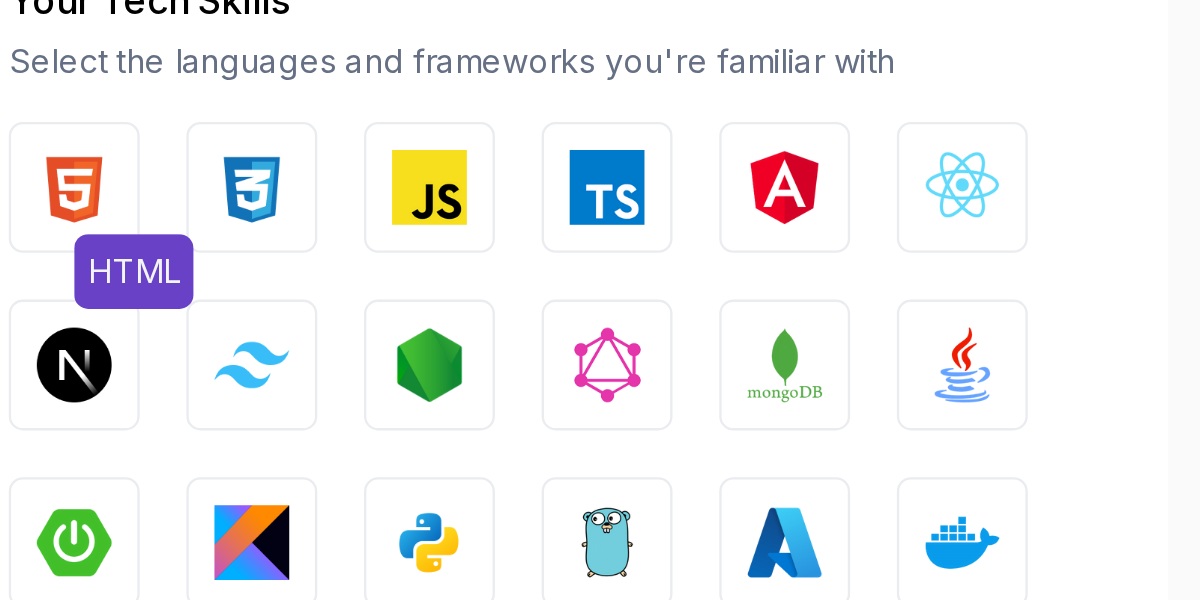 click on "HTML" at bounding box center (108, 196) 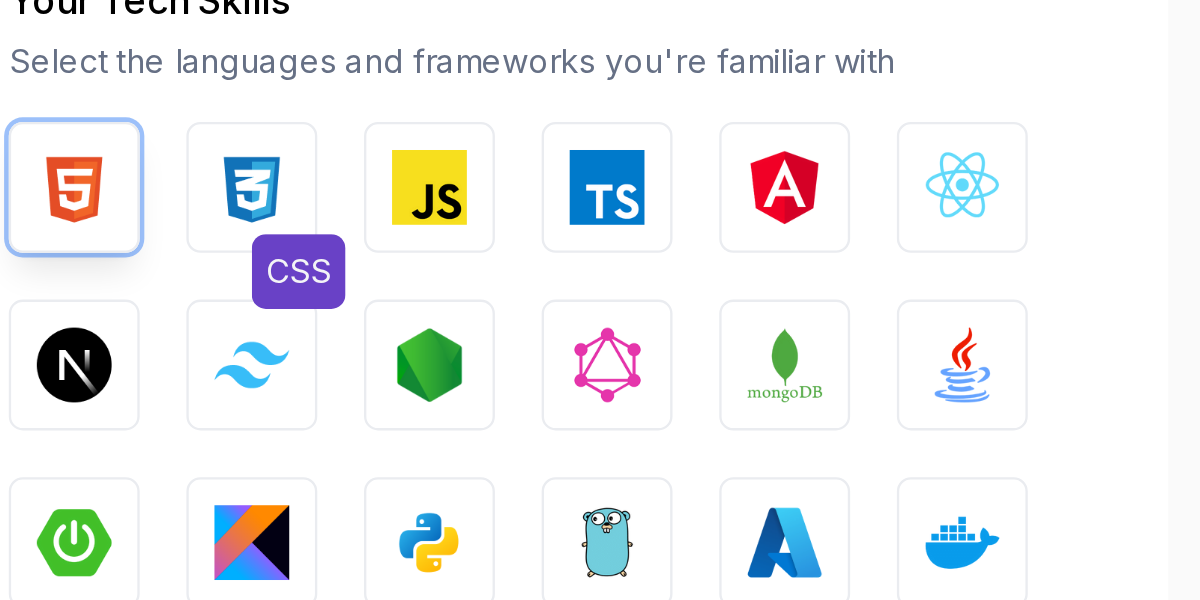 click at bounding box center [184, 196] 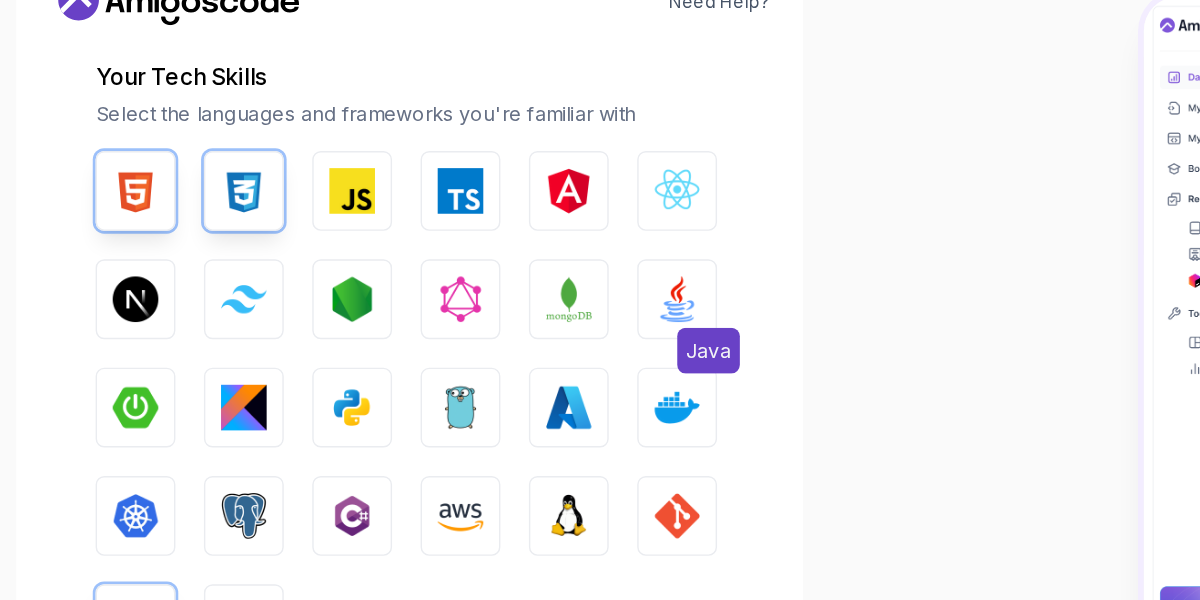 click at bounding box center (488, 272) 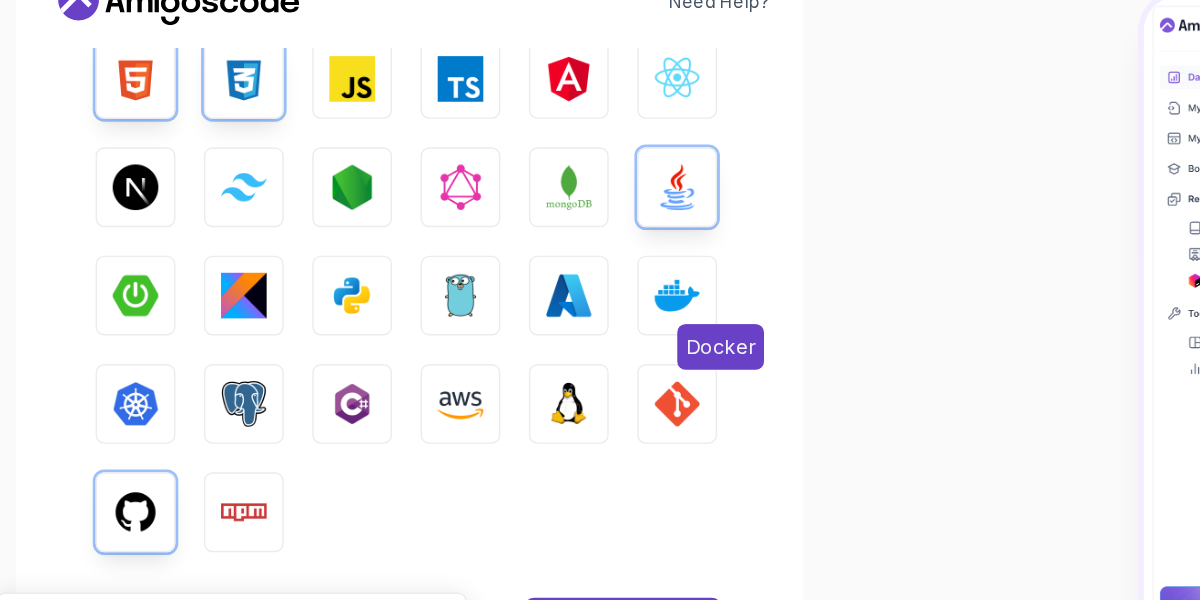 scroll, scrollTop: 348, scrollLeft: 0, axis: vertical 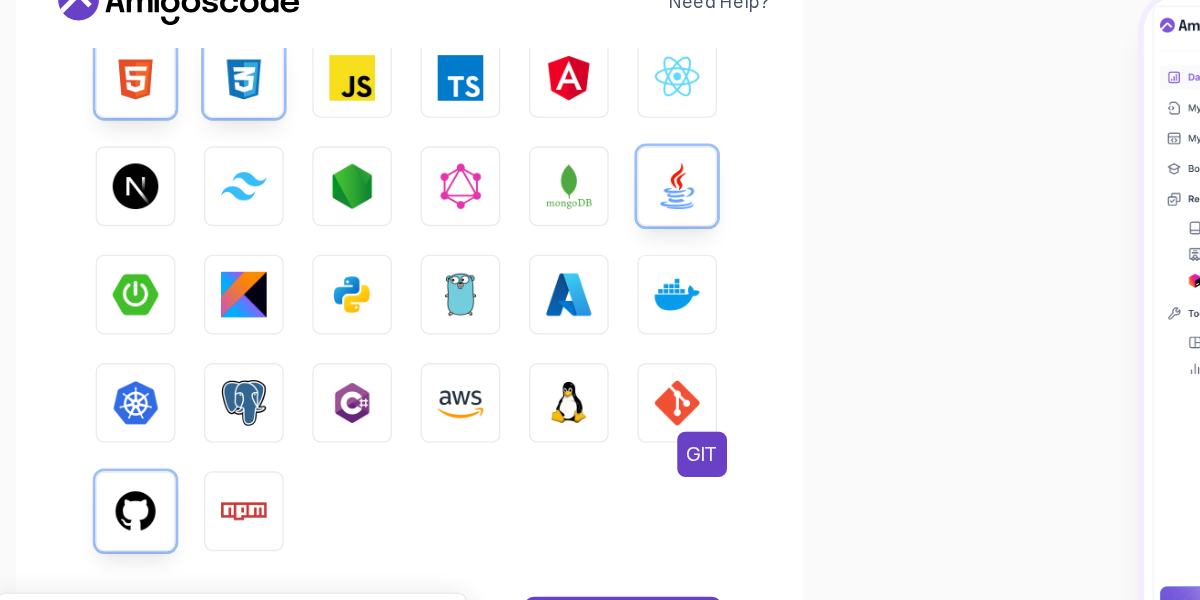click at bounding box center (488, 345) 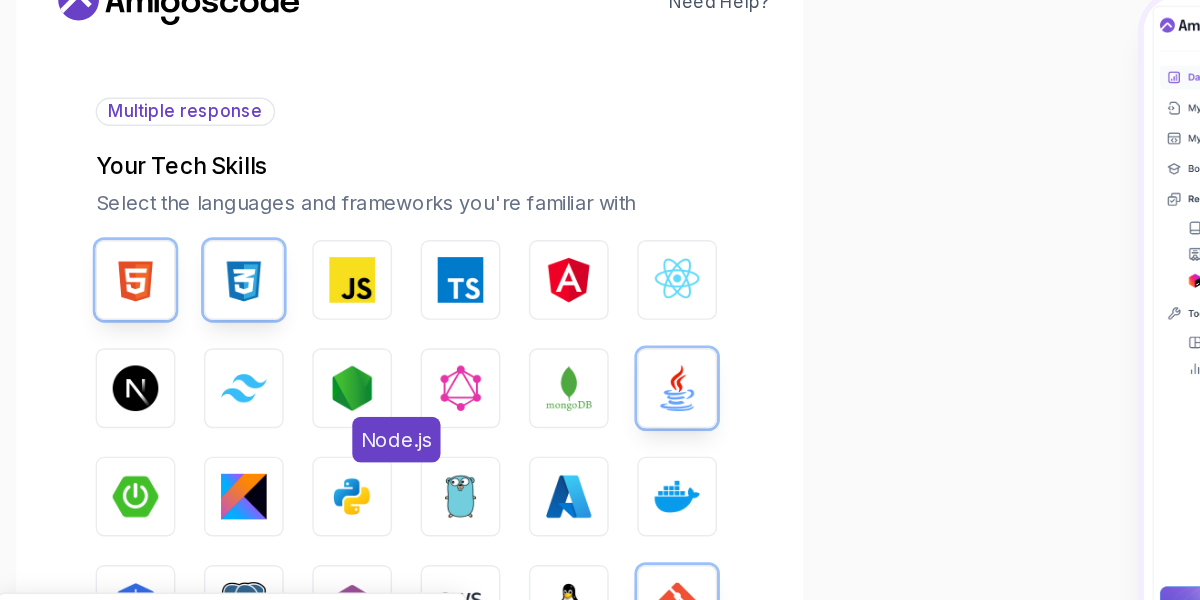 scroll, scrollTop: 208, scrollLeft: 0, axis: vertical 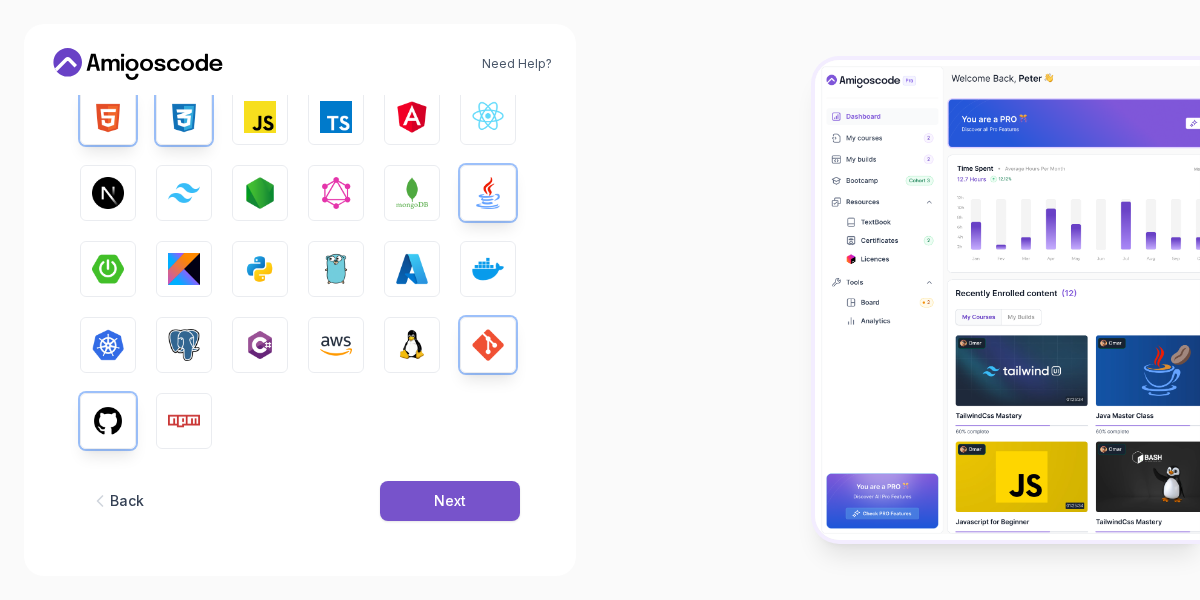 click on "Next" at bounding box center [450, 501] 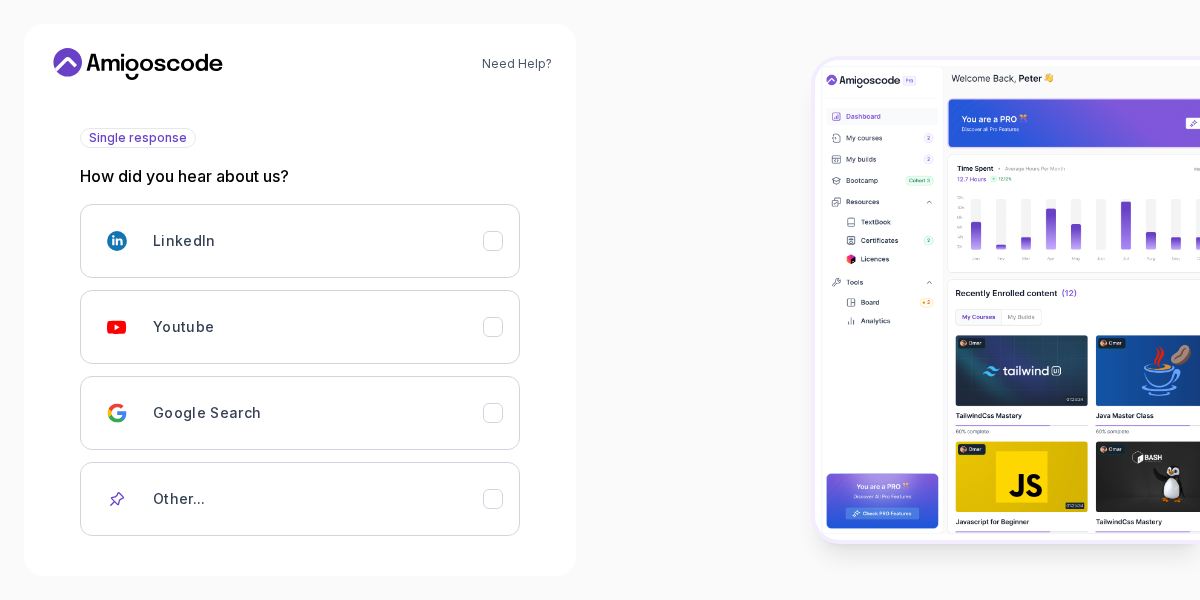 scroll, scrollTop: 105, scrollLeft: 0, axis: vertical 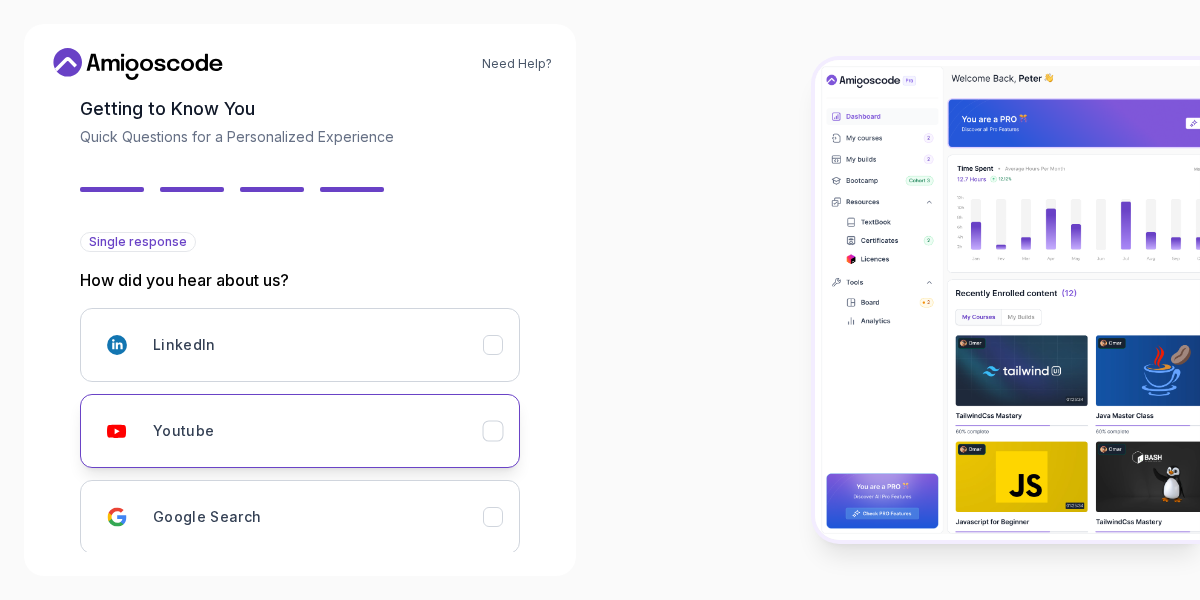 click on "Youtube" at bounding box center [300, 431] 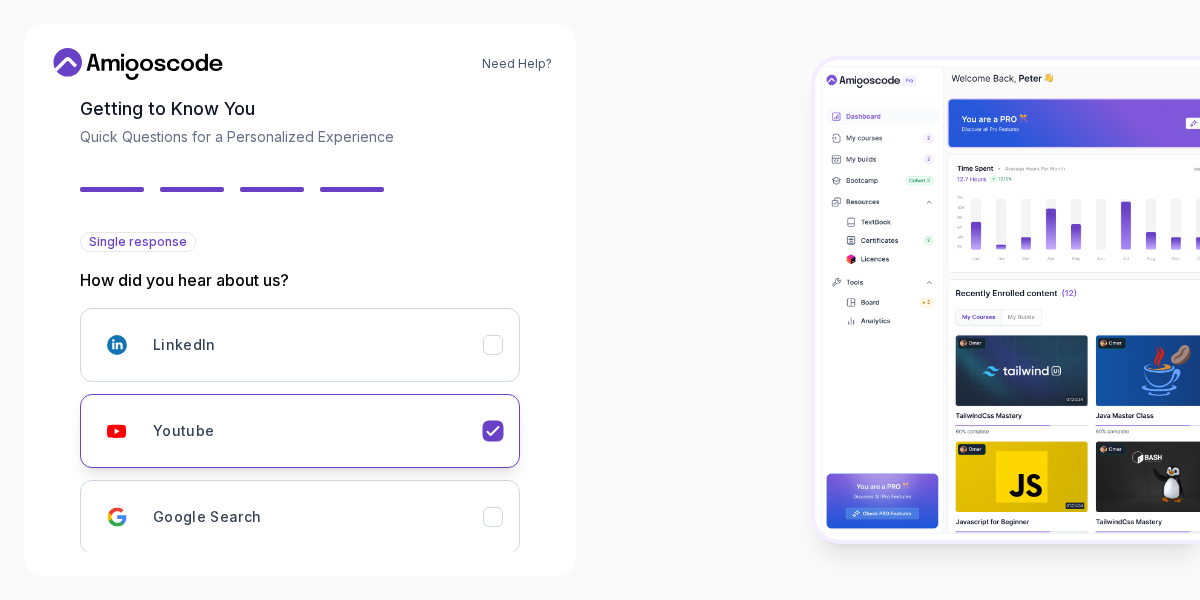 scroll, scrollTop: 305, scrollLeft: 0, axis: vertical 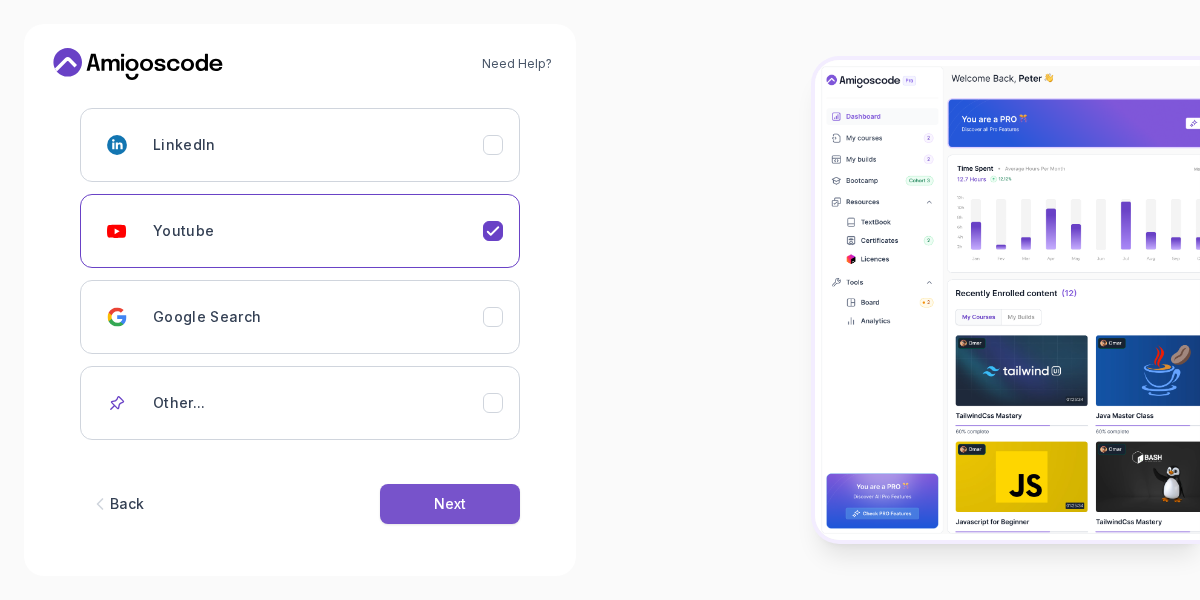 click on "Next" at bounding box center (450, 504) 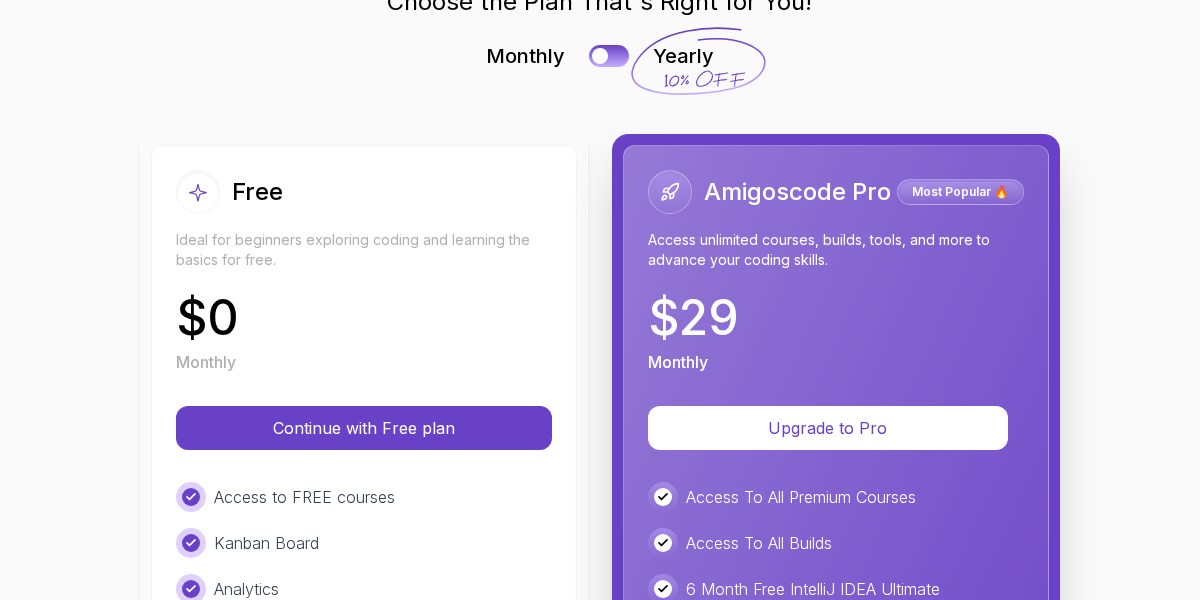 scroll, scrollTop: 200, scrollLeft: 0, axis: vertical 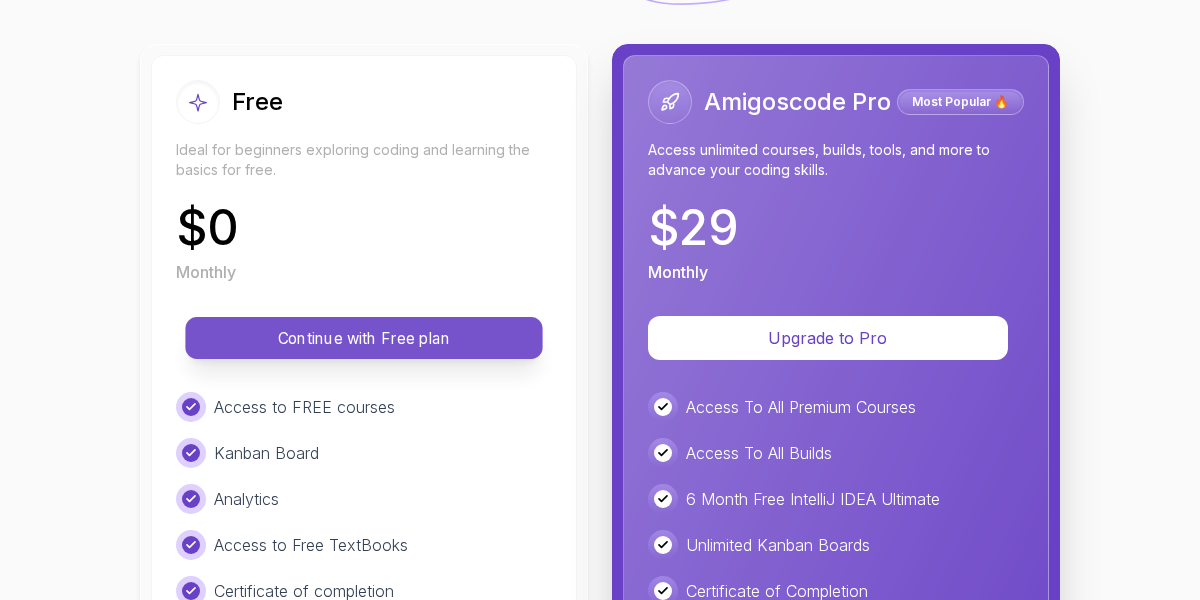 click on "Continue with Free plan" at bounding box center [364, 338] 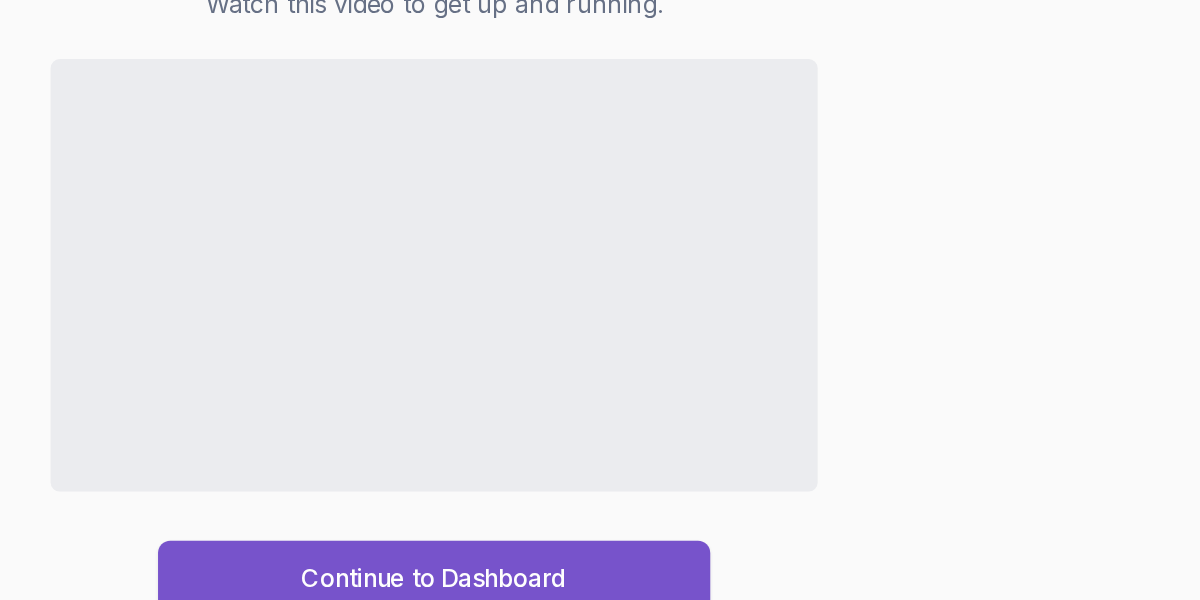 scroll, scrollTop: 0, scrollLeft: 0, axis: both 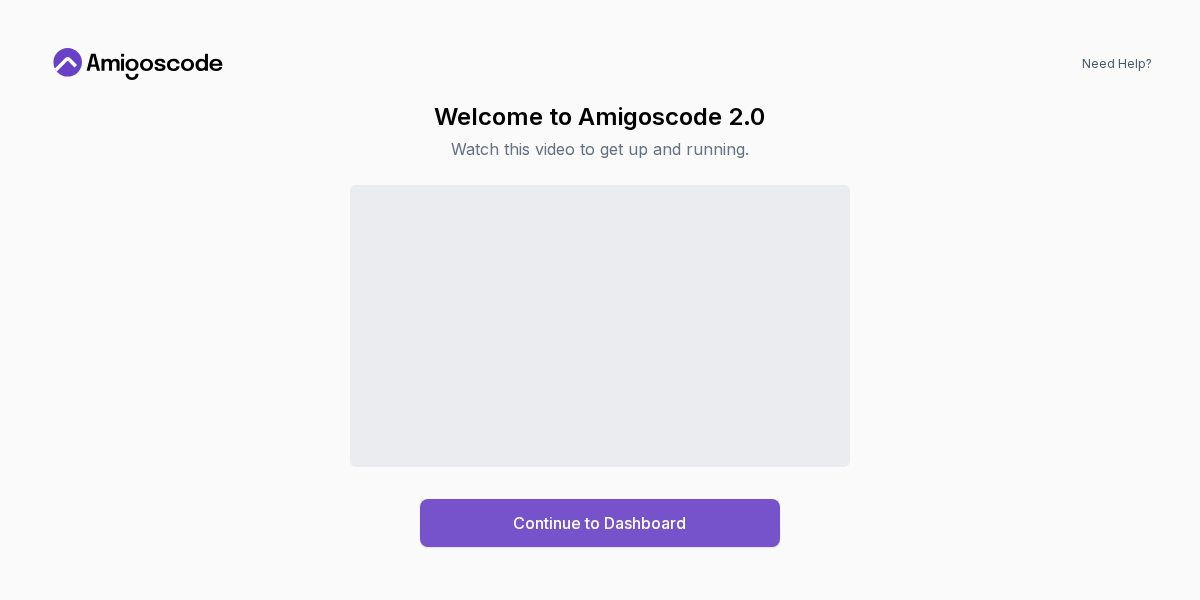 click on "Continue to Dashboard" at bounding box center [600, 523] 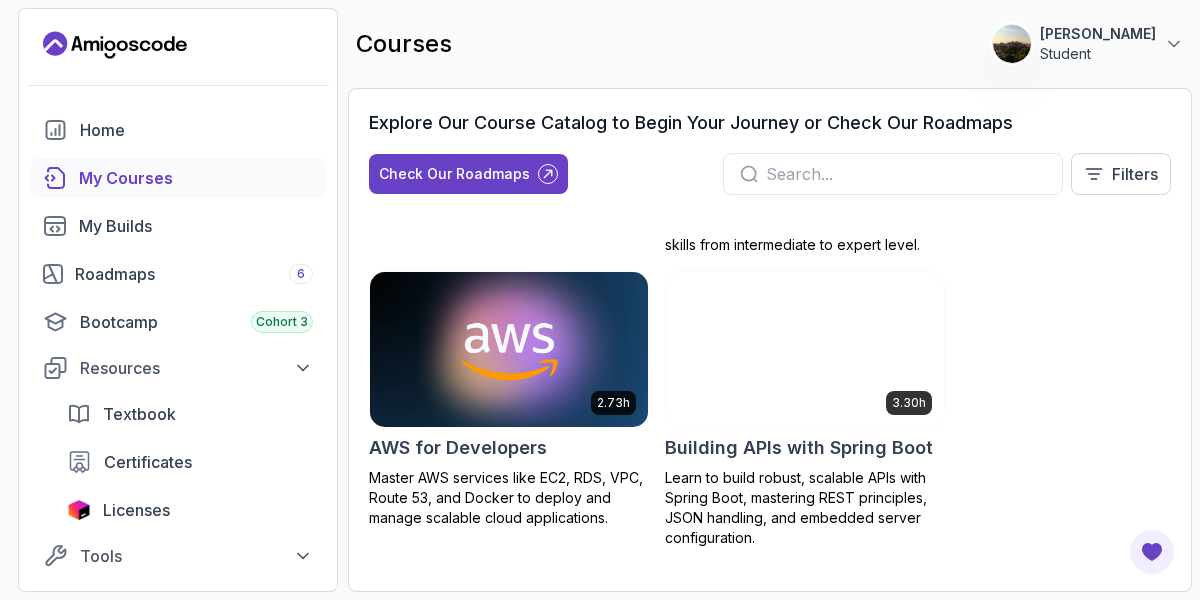 scroll, scrollTop: 0, scrollLeft: 0, axis: both 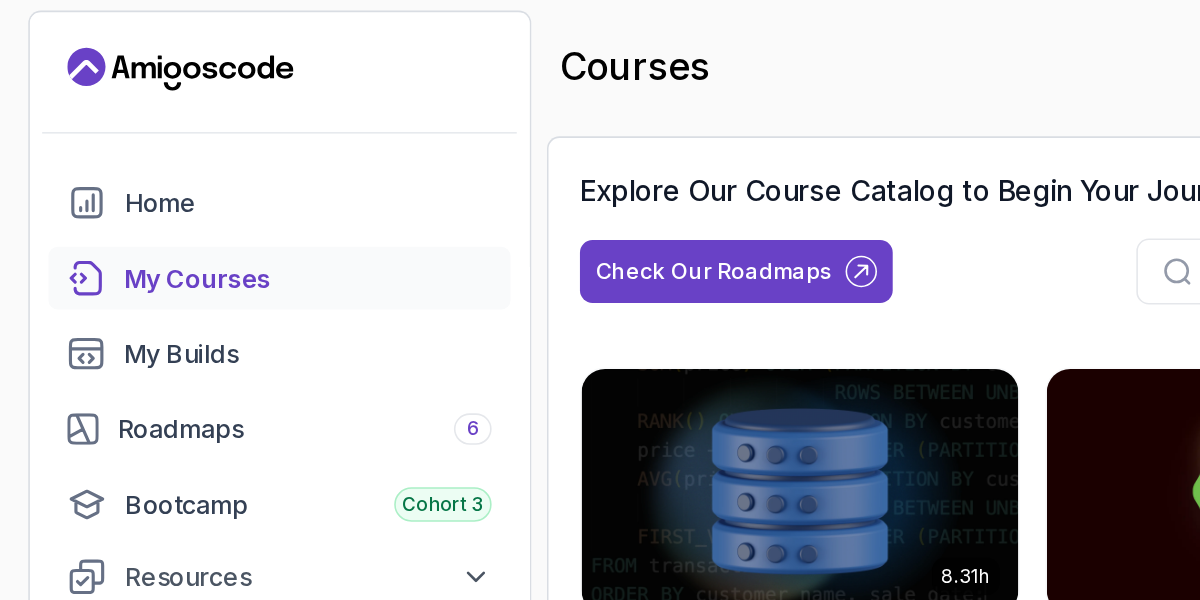 click on "My Courses" at bounding box center (196, 178) 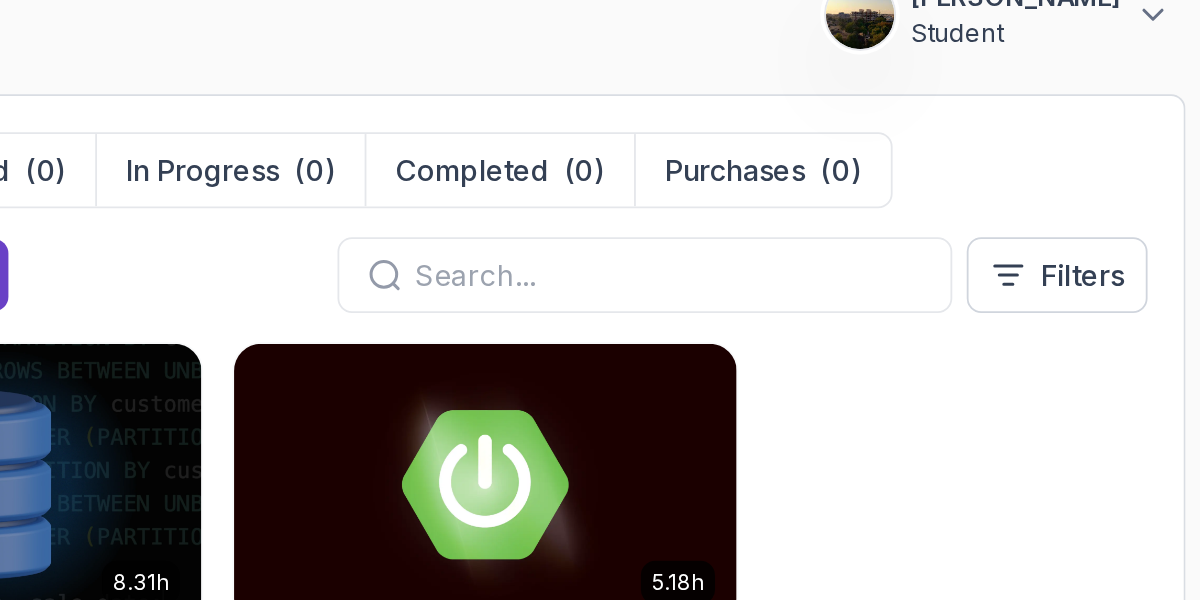 scroll, scrollTop: 0, scrollLeft: 0, axis: both 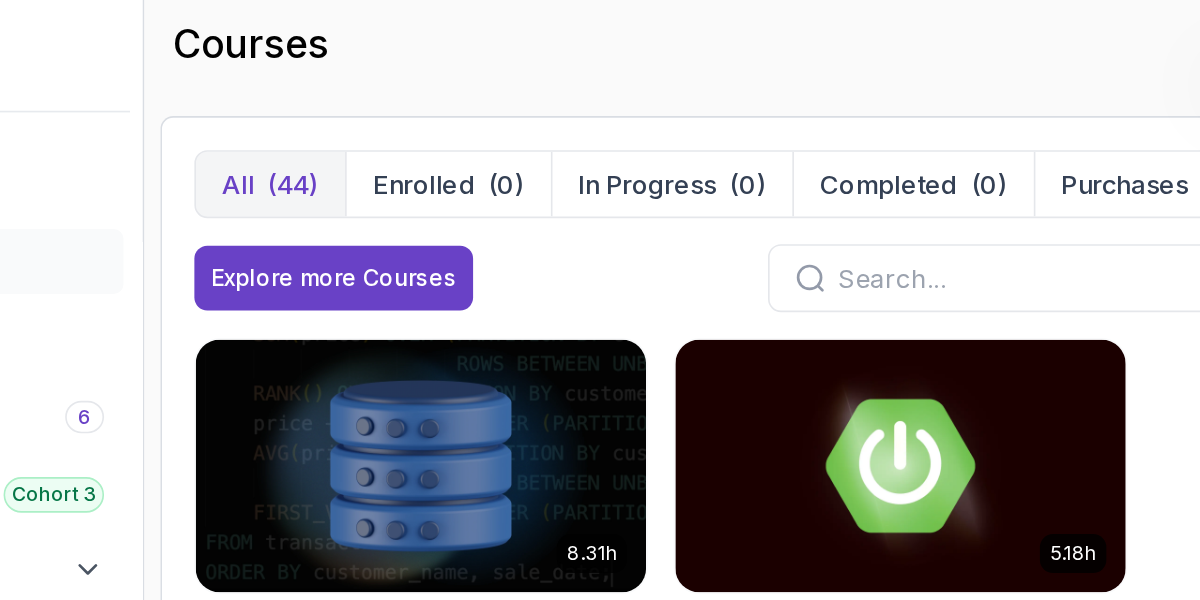 drag, startPoint x: 513, startPoint y: 130, endPoint x: 610, endPoint y: 169, distance: 104.54664 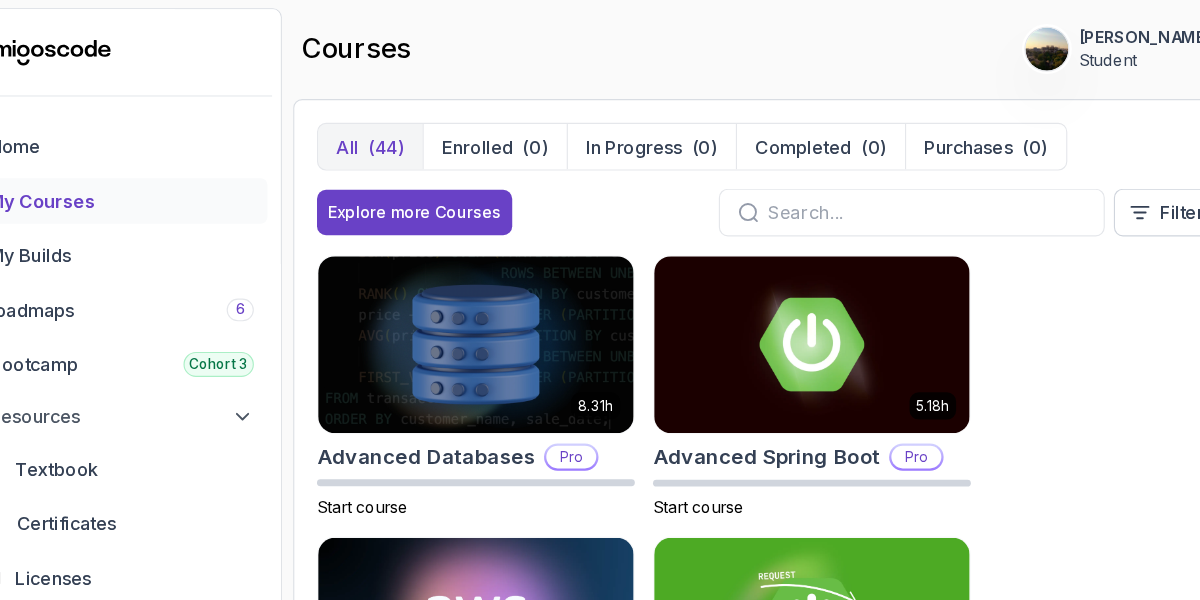 scroll, scrollTop: 0, scrollLeft: 0, axis: both 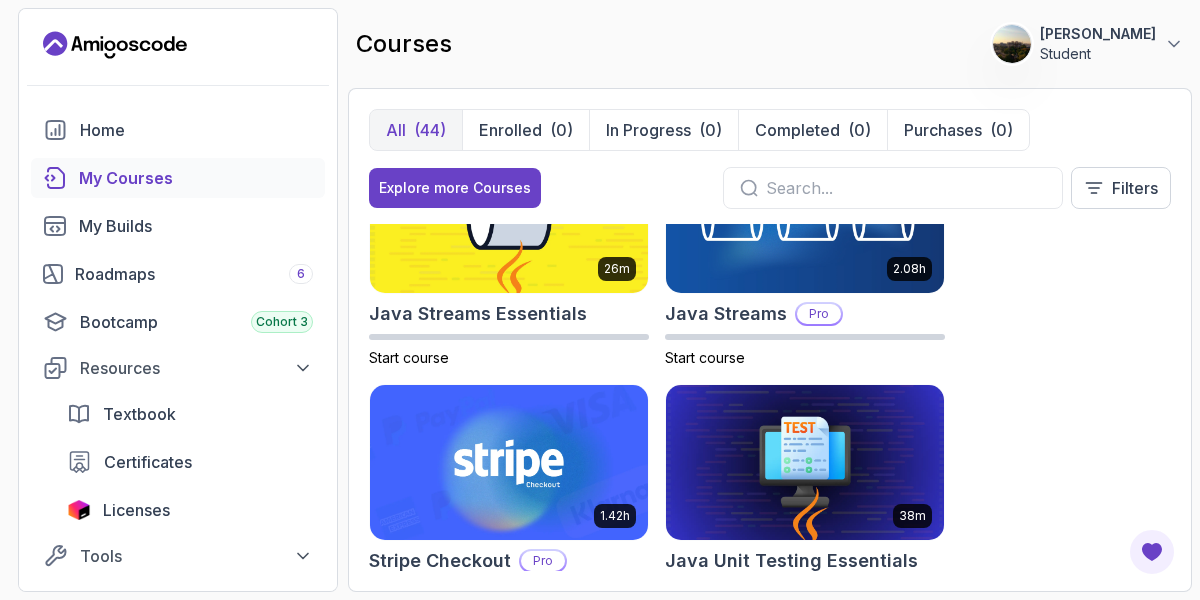 click at bounding box center (906, 188) 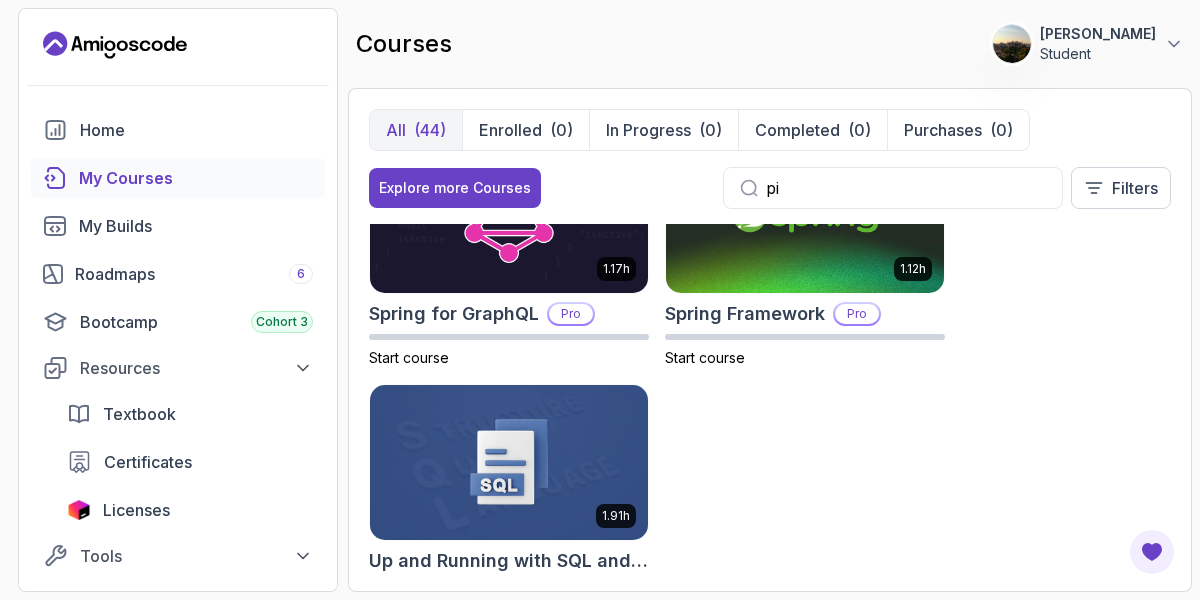 scroll, scrollTop: 0, scrollLeft: 0, axis: both 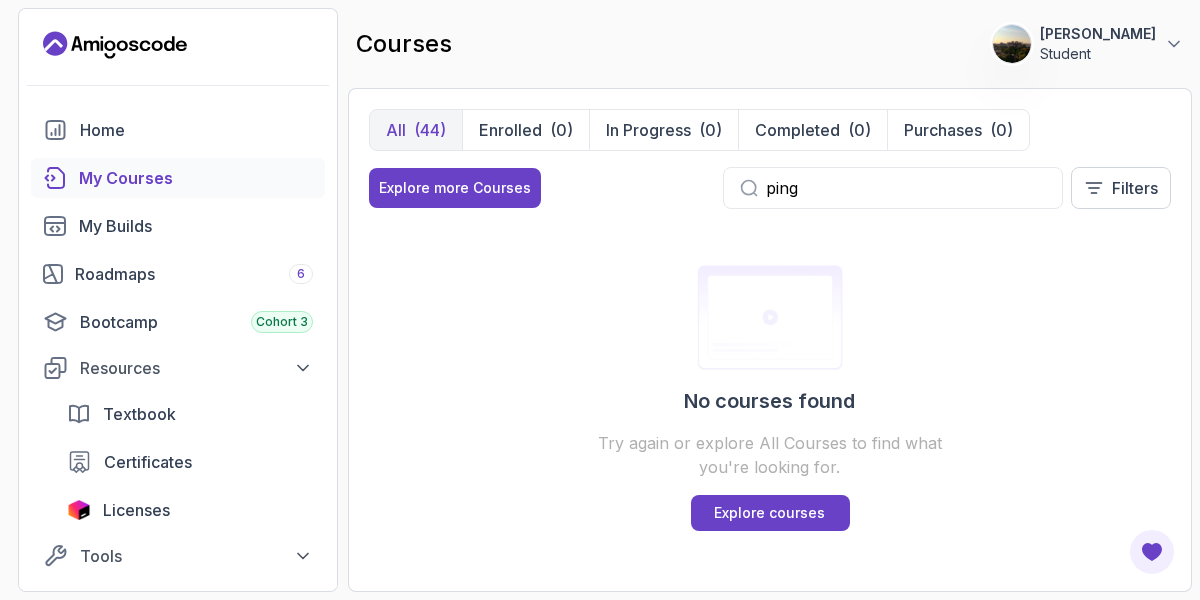 click on "ping" at bounding box center [906, 188] 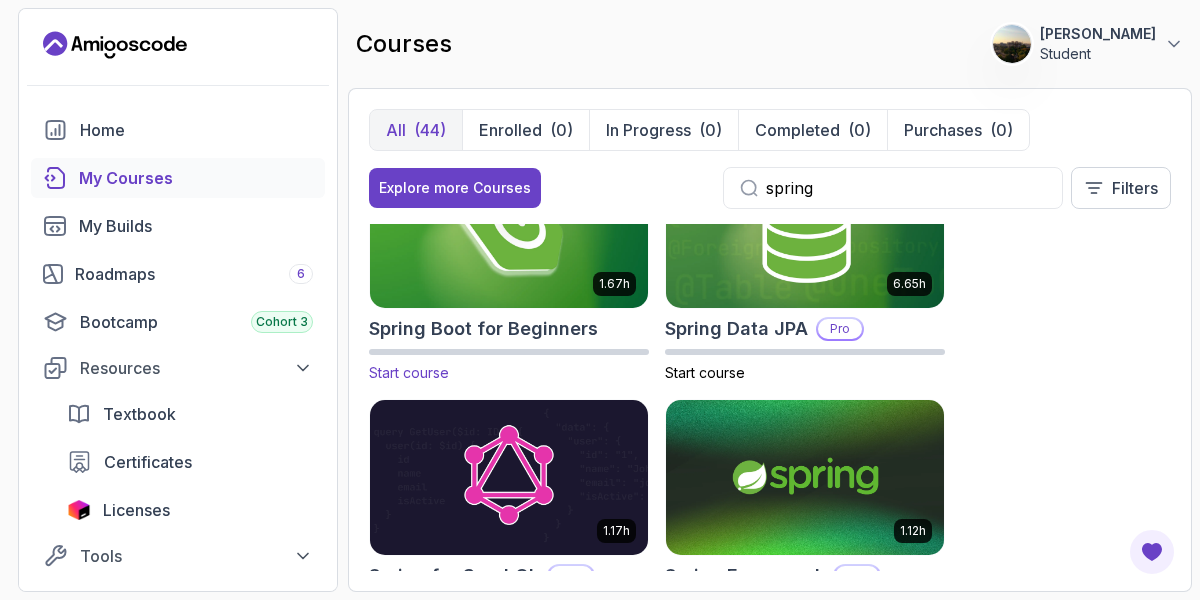 scroll, scrollTop: 568, scrollLeft: 0, axis: vertical 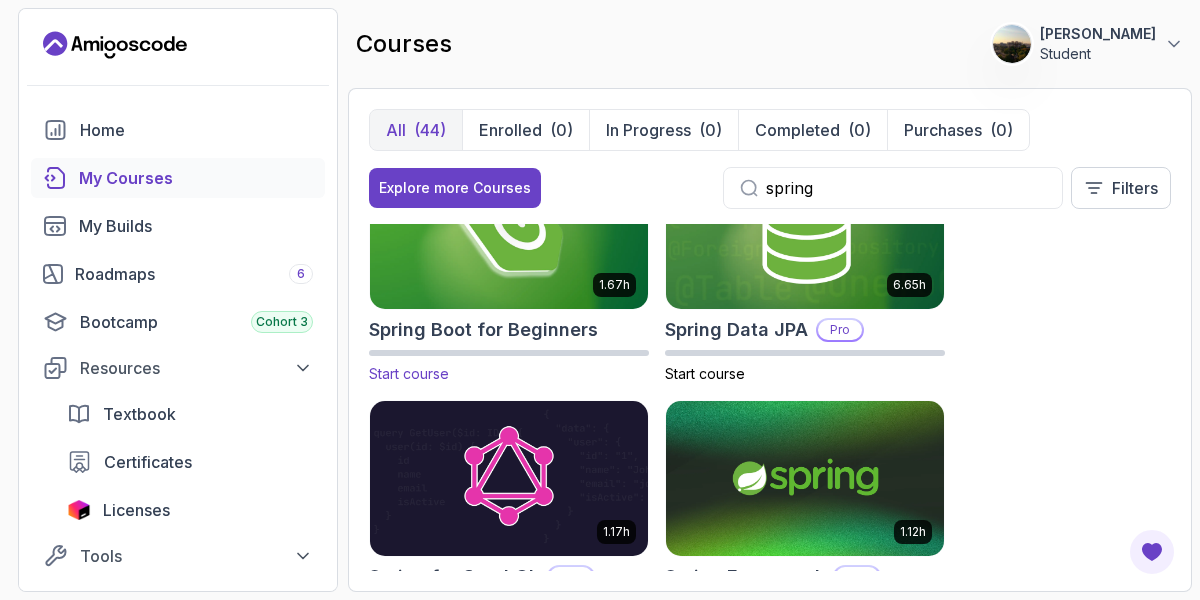 type on "spring" 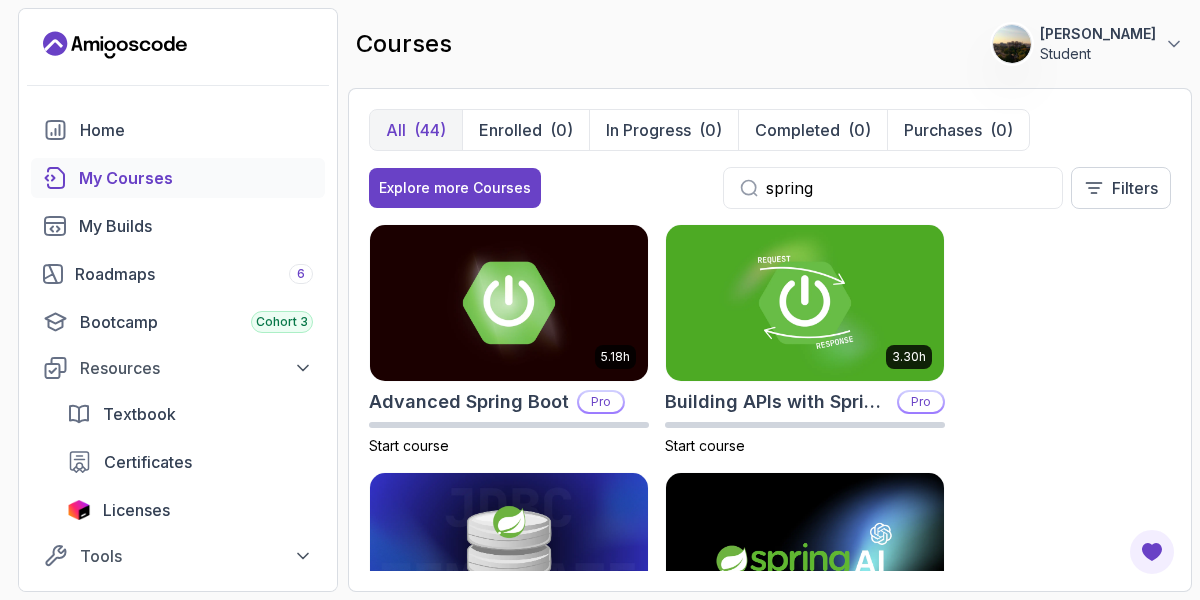 scroll, scrollTop: 0, scrollLeft: 0, axis: both 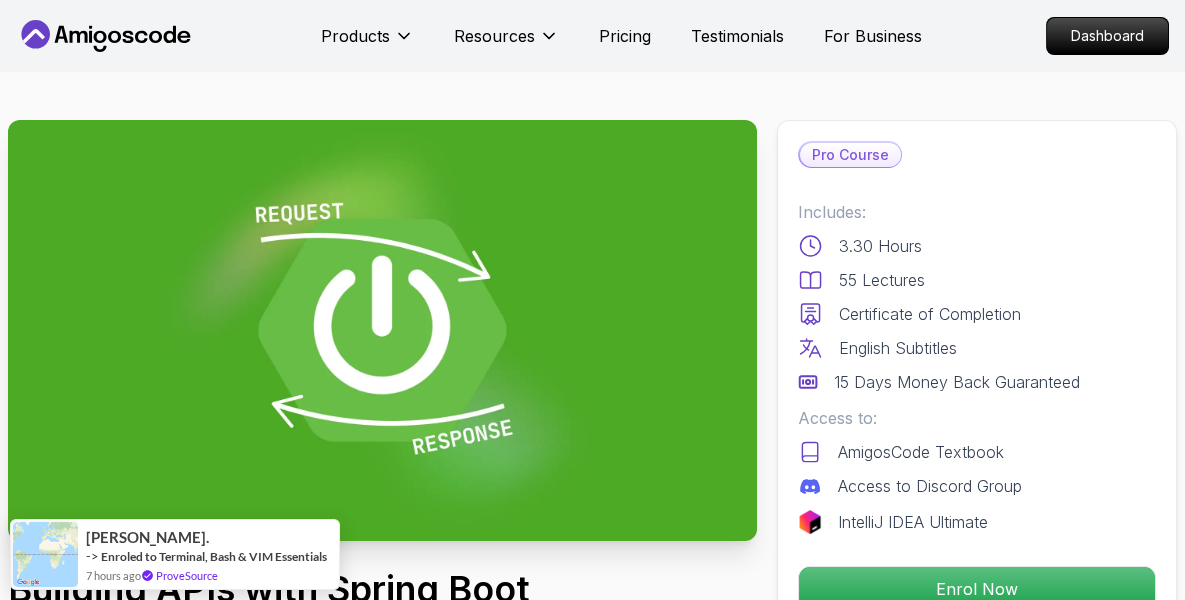 click on "Products Resources Pricing Testimonials For Business Dashboard Products Resources Pricing Testimonials For Business Dashboard Building APIs with Spring Boot Learn to build robust, scalable APIs with Spring Boot, mastering REST principles, JSON handling, and embedded server configuration. Mama Samba Braima Djalo  /   Instructor Pro Course Includes: 3.30 Hours 55 Lectures Certificate of Completion English Subtitles 15 Days Money Back Guaranteed Access to: AmigosCode Textbook Access to Discord Group IntelliJ IDEA Ultimate Enrol Now Share this Course or Copy link Got a Team of 5 or More? With one subscription, give your entire team access to all courses and features. Check our Business Plan Mama Samba Braima Djalo  /   Instructor What you will learn java spring spring-boot spring-data-jpa spring-security docker postgres h2 API Fundamentals - Master the foundations of building APIs, including REST principles and Spring MVC. Documentation - Access and use official Spring documentation to deepen your knowledge." at bounding box center [592, 4846] 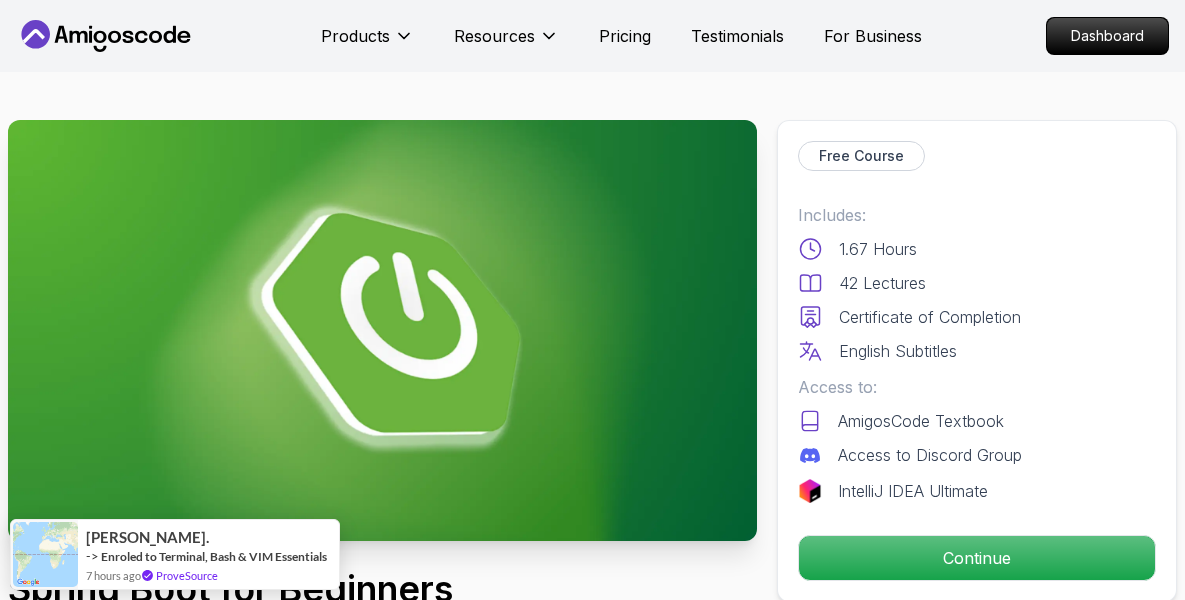 scroll, scrollTop: 0, scrollLeft: 0, axis: both 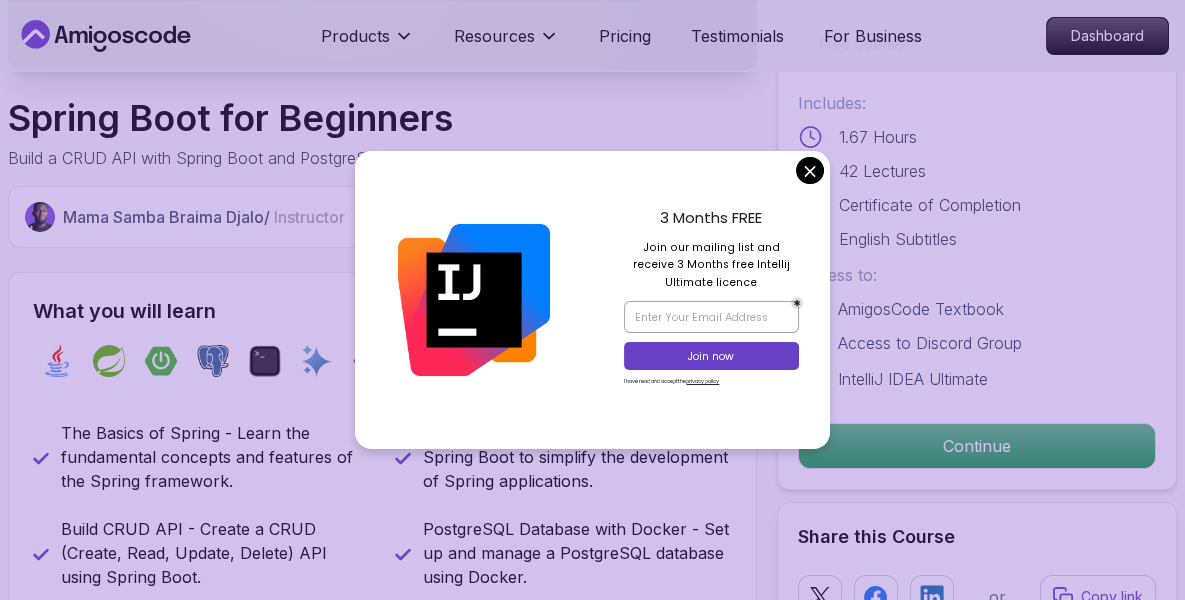 click on "3 Months FREE Join our mailing list and receive 3 Months free Intellij Ultimate licence Join now I have read and accept the  privacy policy" at bounding box center [710, 300] 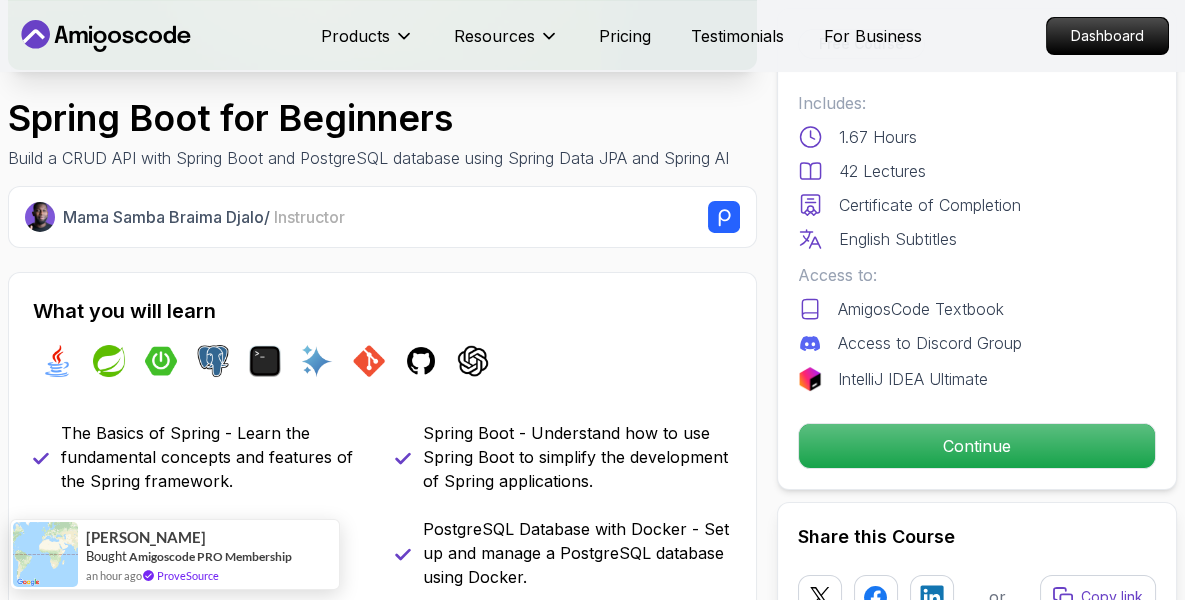 click on "Products Resources Pricing Testimonials For Business Dashboard Products Resources Pricing Testimonials For Business Dashboard Spring Boot for Beginners Build a CRUD API with Spring Boot and PostgreSQL database using Spring Data JPA and Spring AI Mama Samba Braima Djalo  /   Instructor Free Course Includes: 1.67 Hours 42 Lectures Certificate of Completion English Subtitles Access to: AmigosCode Textbook Access to Discord Group IntelliJ IDEA Ultimate Continue Share this Course or Copy link Got a Team of 5 or More? With one subscription, give your entire team access to all courses and features. Check our Business Plan Mama Samba Braima Djalo  /   Instructor What you will learn java spring spring-boot postgres terminal ai git github chatgpt The Basics of Spring - Learn the fundamental concepts and features of the Spring framework. Spring Boot - Understand how to use Spring Boot to simplify the development of Spring applications. Build CRUD API - Create a CRUD (Create, Read, Update, Delete) API using Spring Boot." at bounding box center (592, 4312) 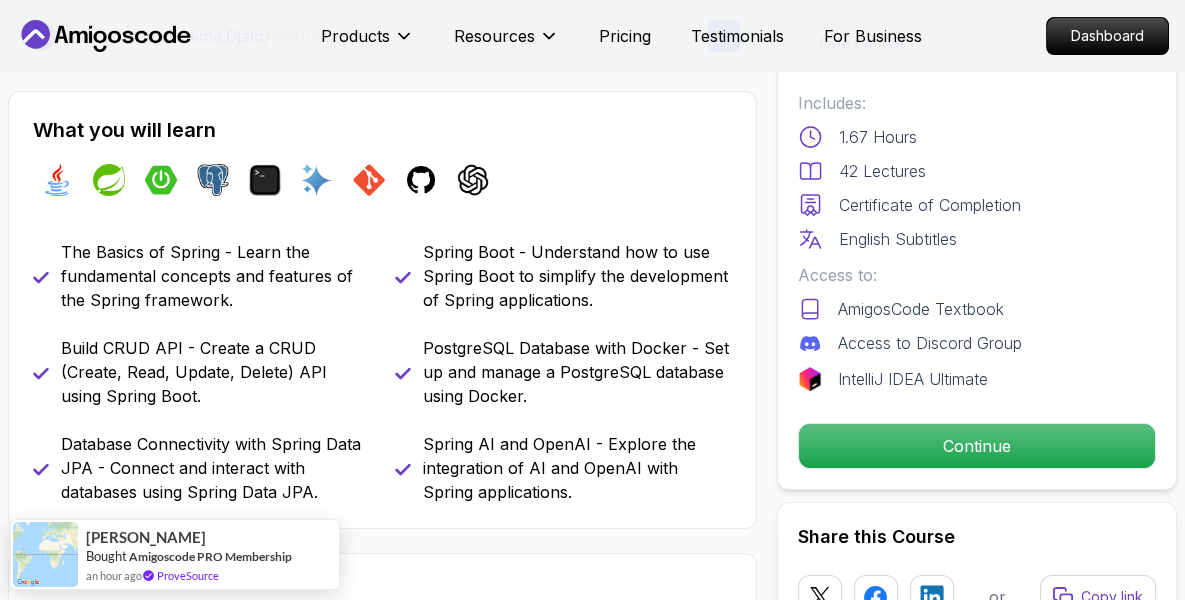 scroll, scrollTop: 654, scrollLeft: 0, axis: vertical 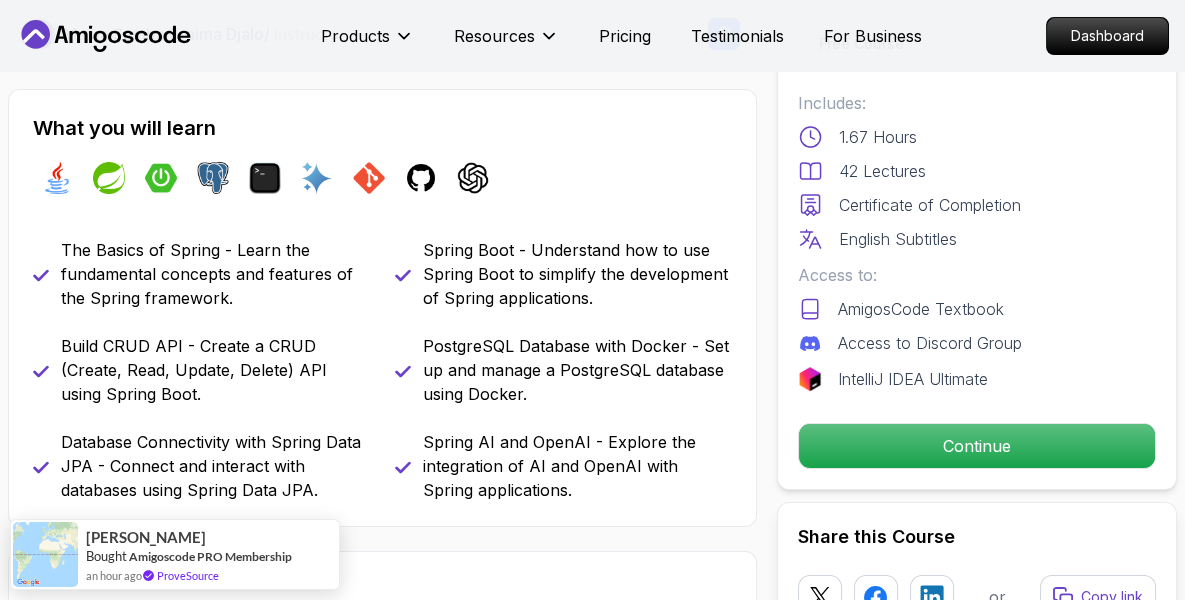 click on "The Basics of Spring - Learn the fundamental concepts and features of the Spring framework." at bounding box center (216, 274) 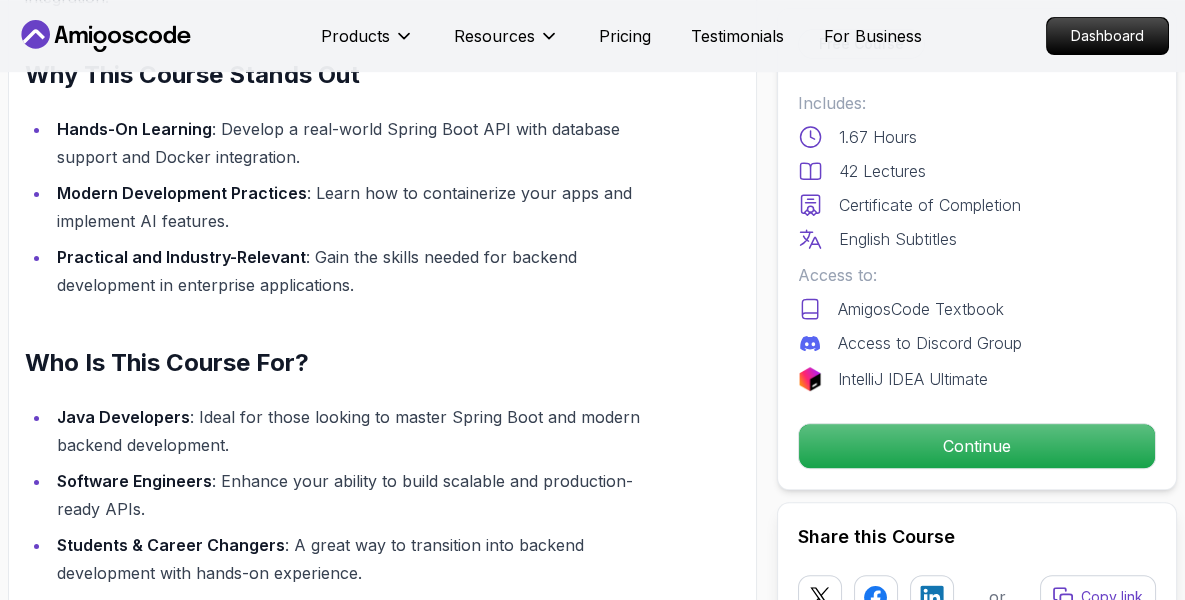 scroll, scrollTop: 1427, scrollLeft: 0, axis: vertical 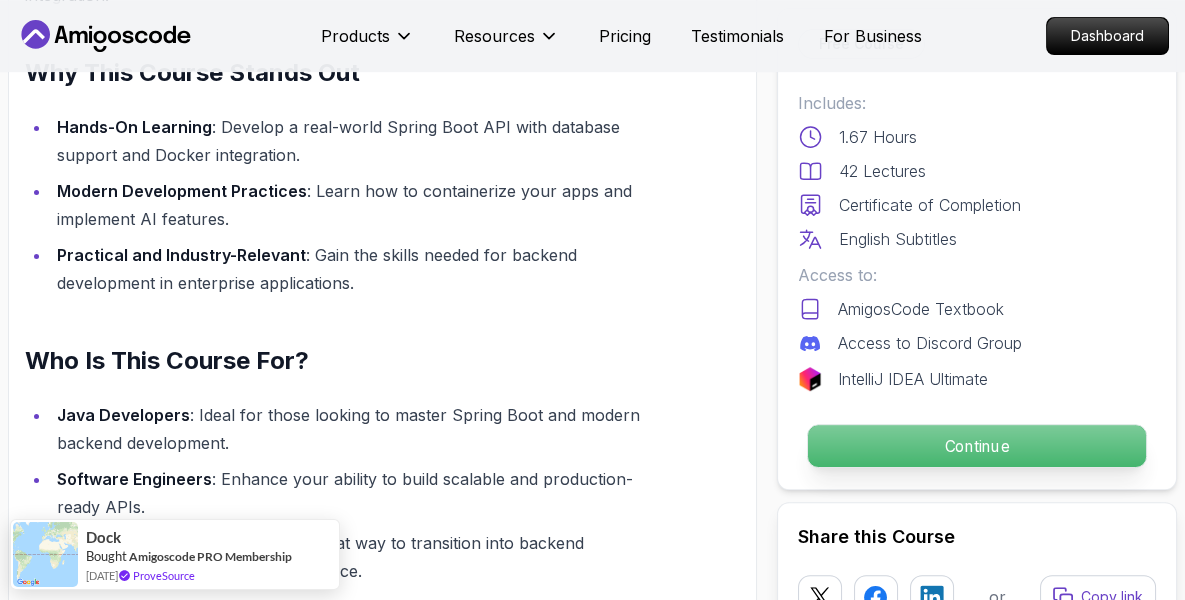 click on "Continue" at bounding box center [977, 446] 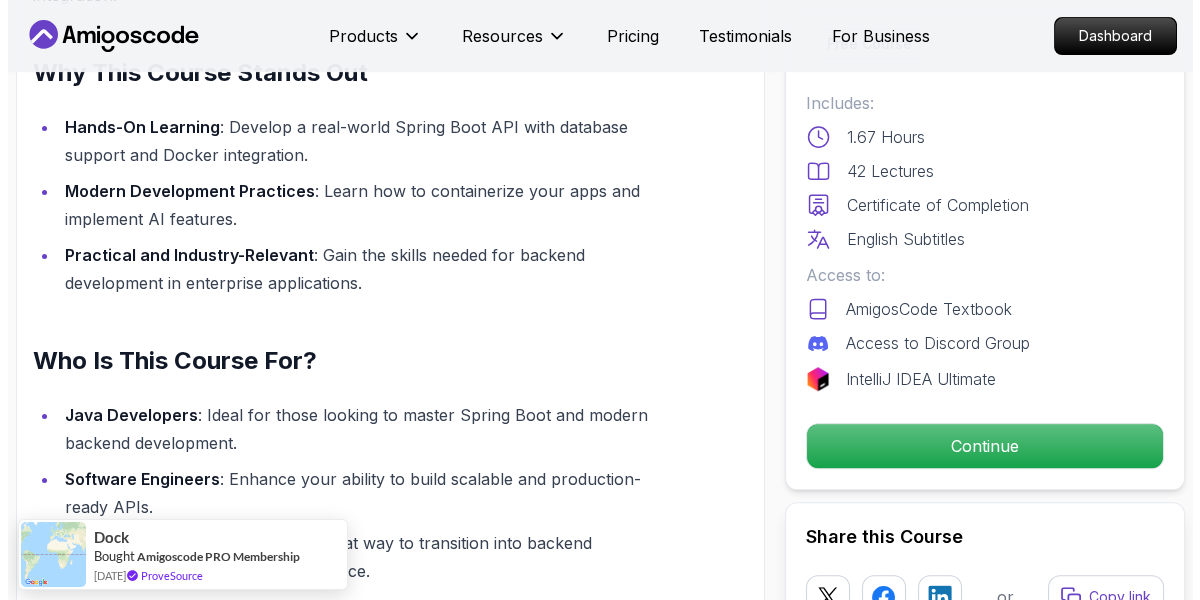 scroll, scrollTop: 0, scrollLeft: 0, axis: both 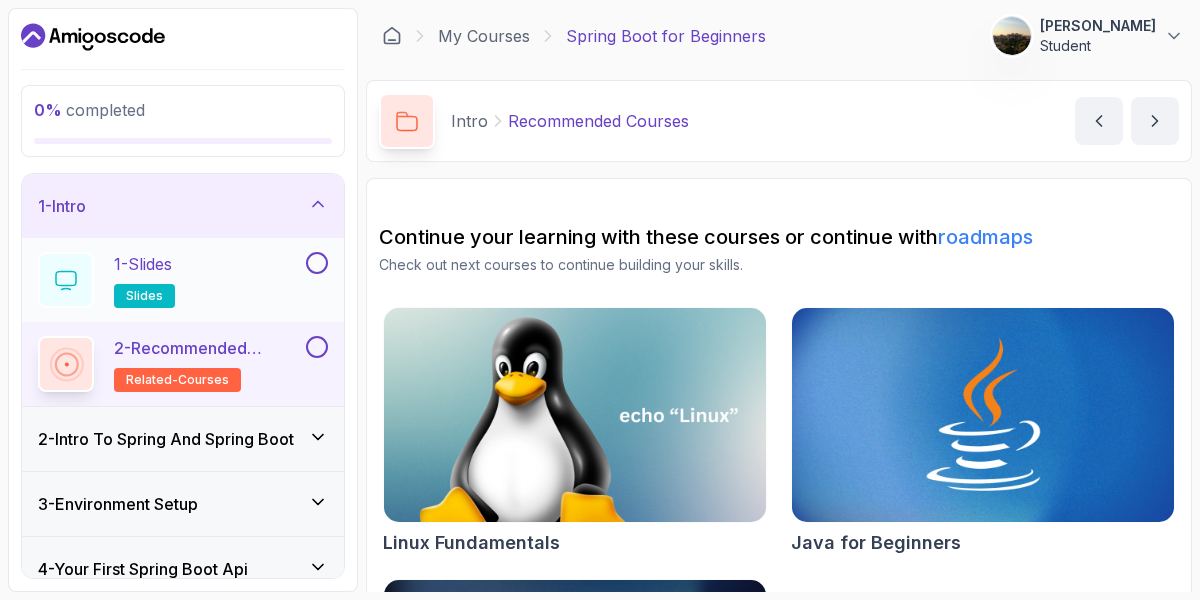 click on "1  -  Slides slides" at bounding box center (170, 280) 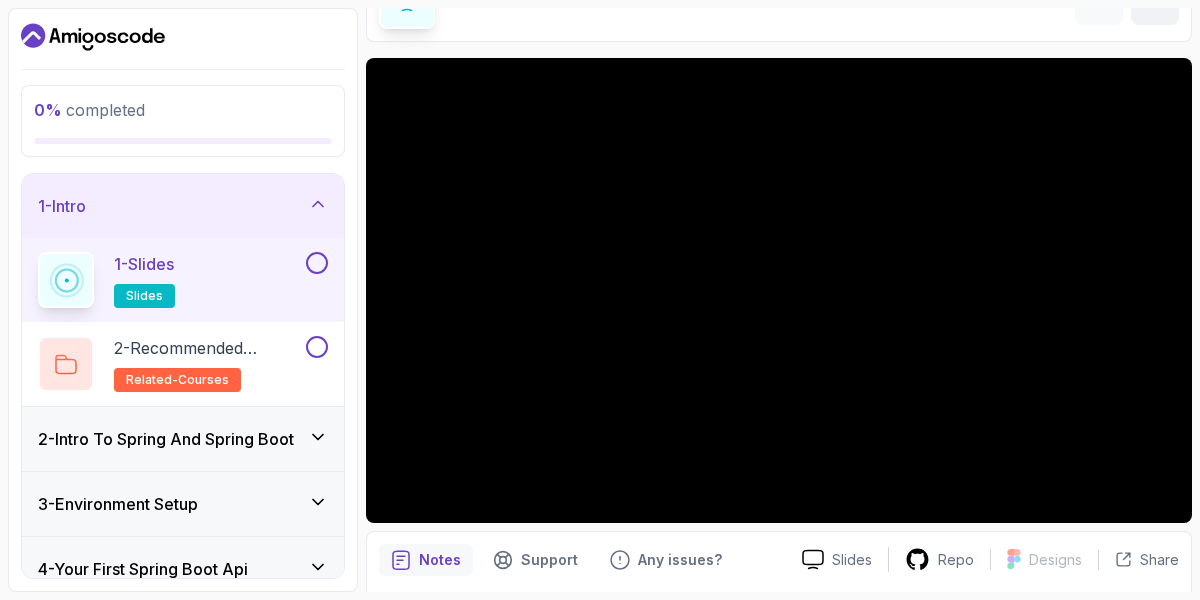 scroll, scrollTop: 188, scrollLeft: 0, axis: vertical 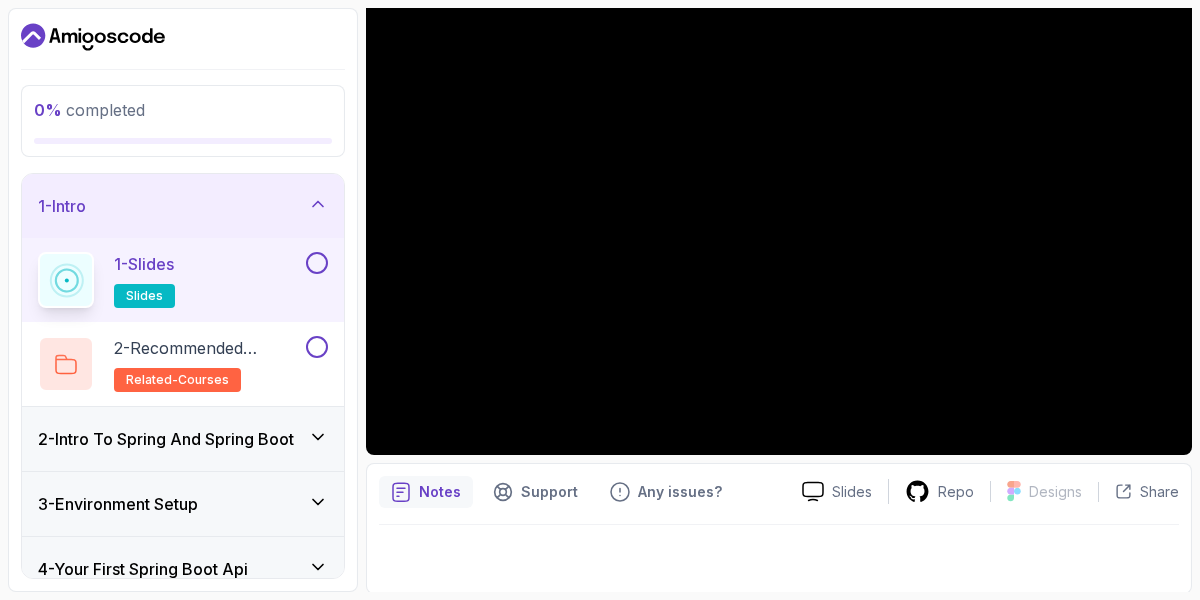 click on "2  -  Intro To Spring And Spring Boot" at bounding box center (166, 439) 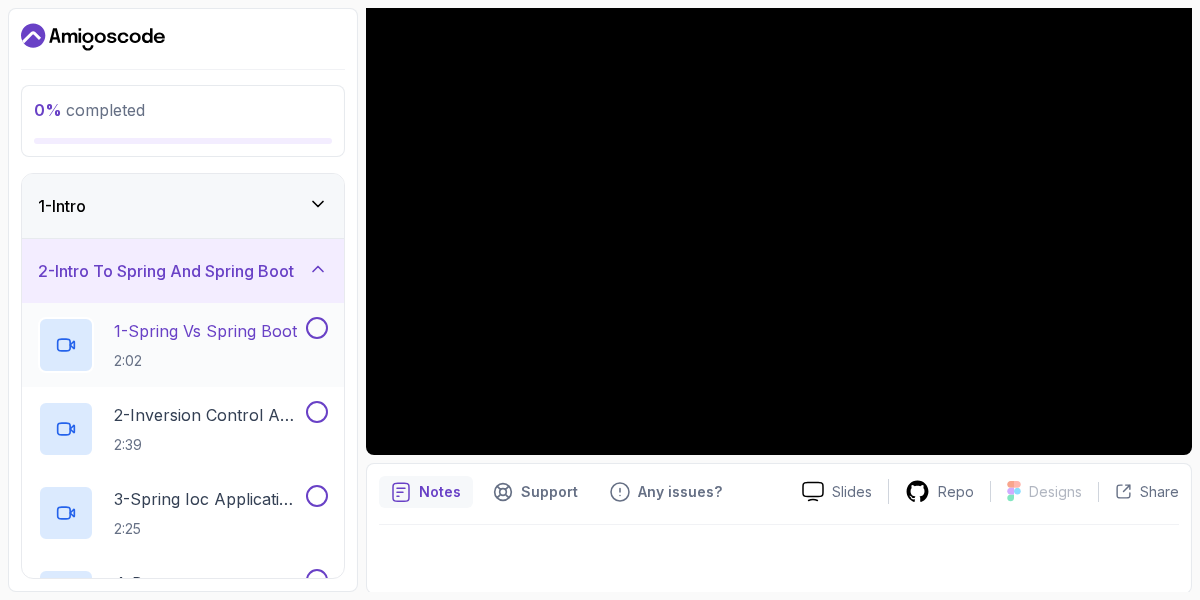 click on "1  -  Spring Vs Spring Boot 2:02" at bounding box center (205, 345) 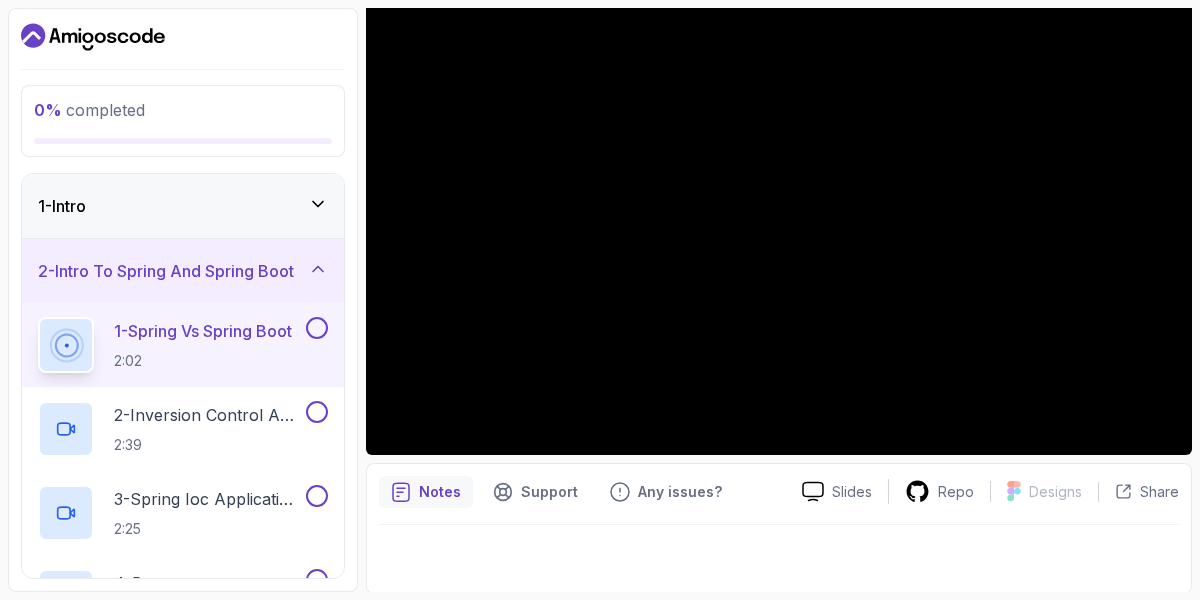 type 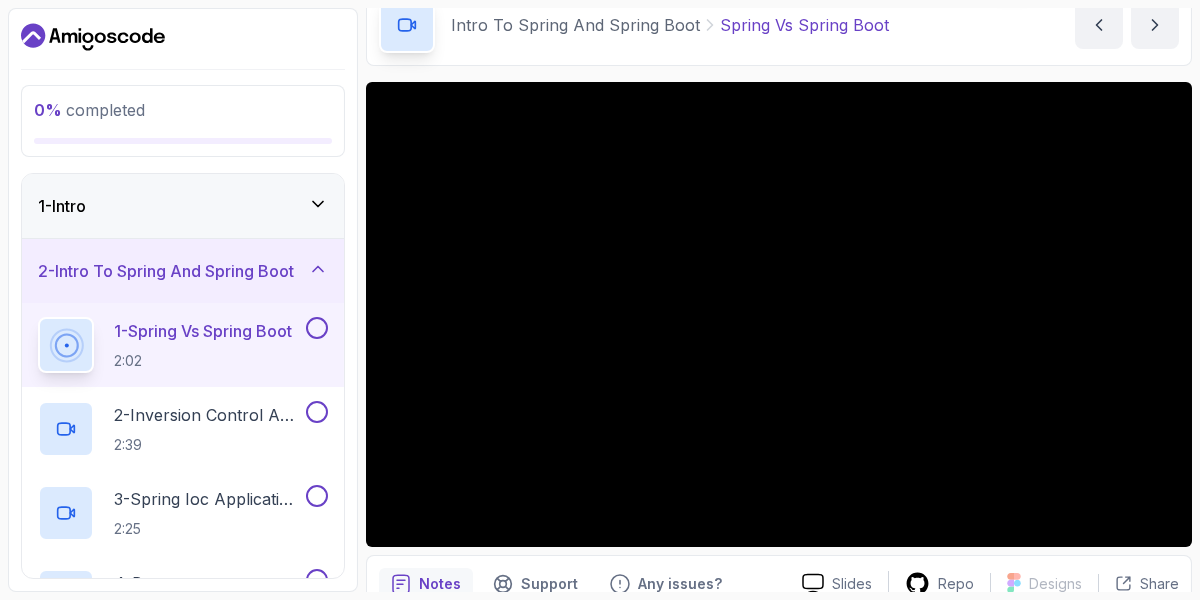 scroll, scrollTop: 188, scrollLeft: 0, axis: vertical 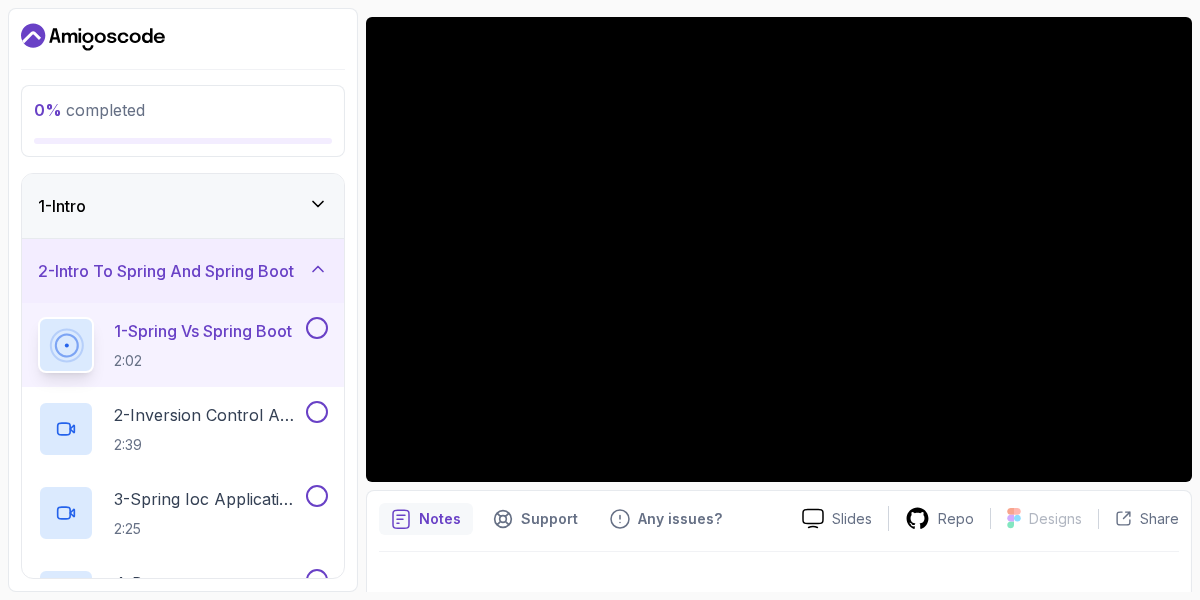 drag, startPoint x: 516, startPoint y: 554, endPoint x: 524, endPoint y: 510, distance: 44.72136 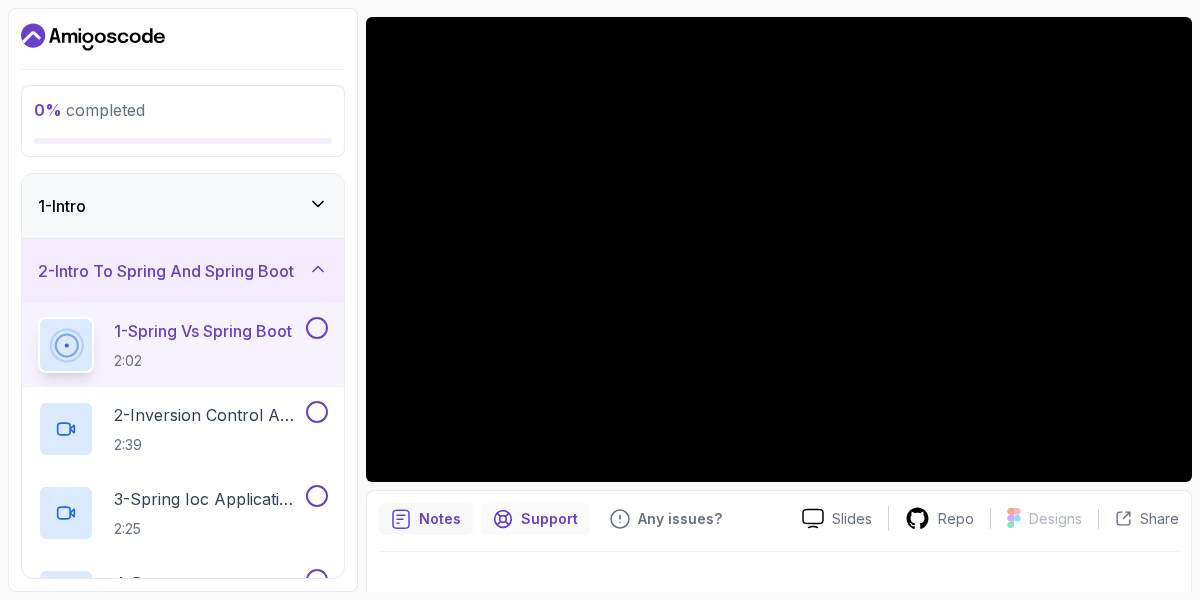 scroll, scrollTop: 157, scrollLeft: 0, axis: vertical 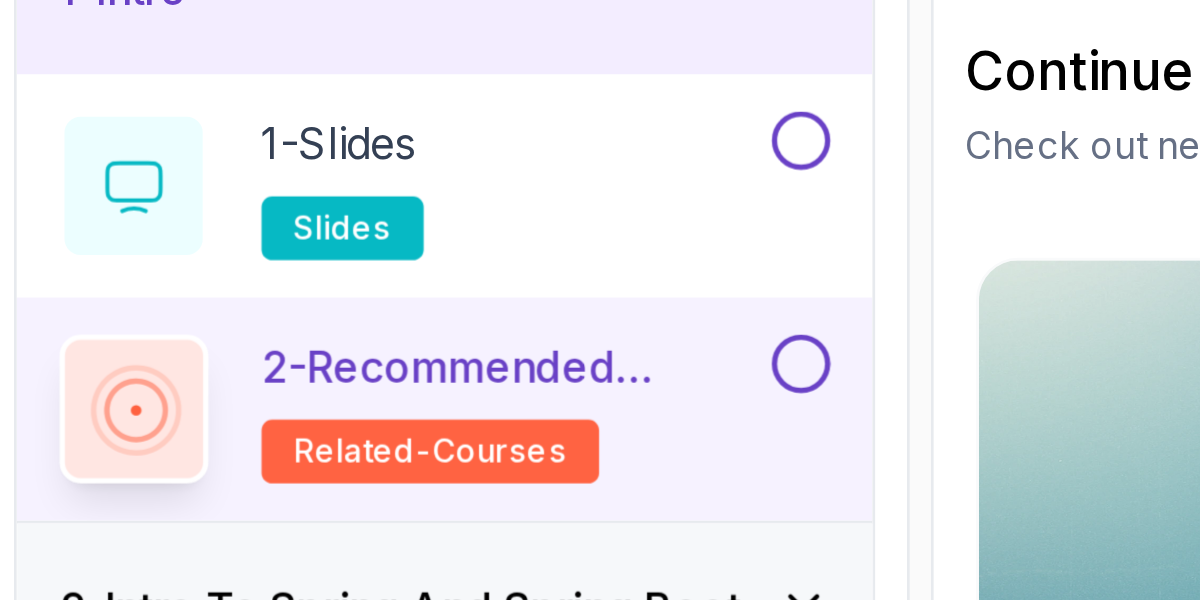 click on "2  -  Recommended Courses" at bounding box center [208, 348] 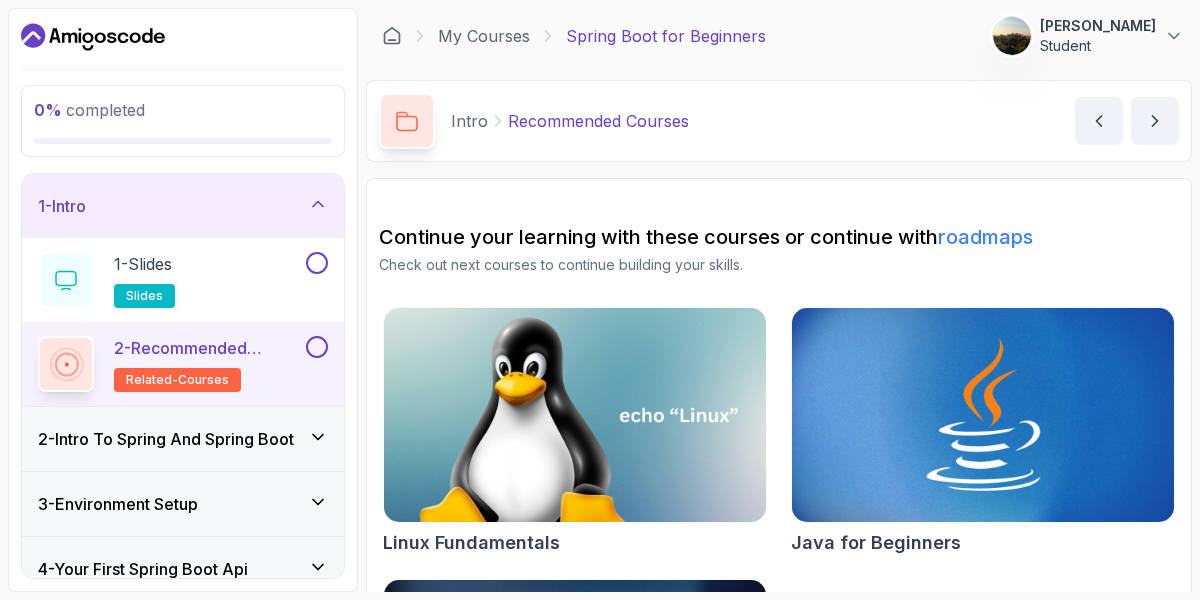 click at bounding box center (317, 347) 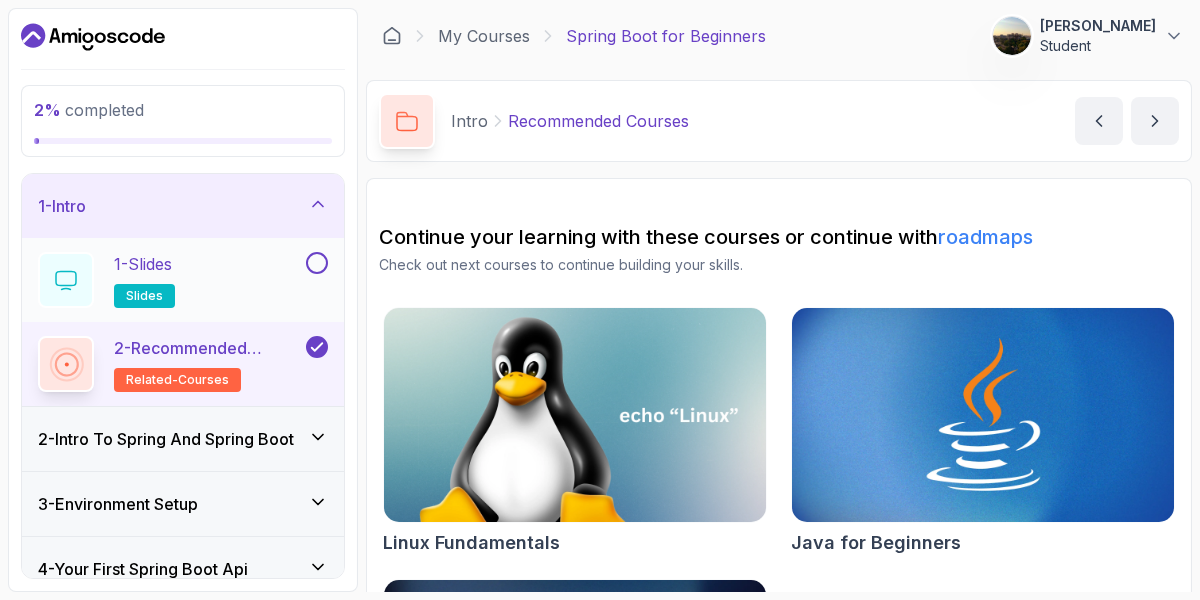 click on "1  -  Slides slides" at bounding box center (170, 280) 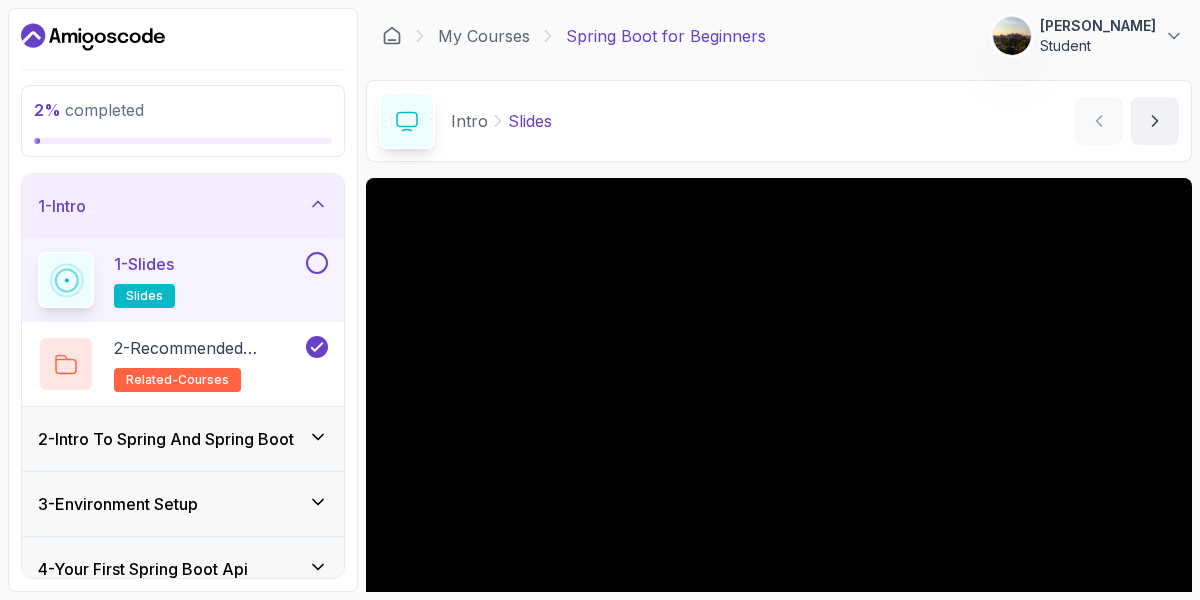 click on "1  -  Slides slides" at bounding box center (183, 280) 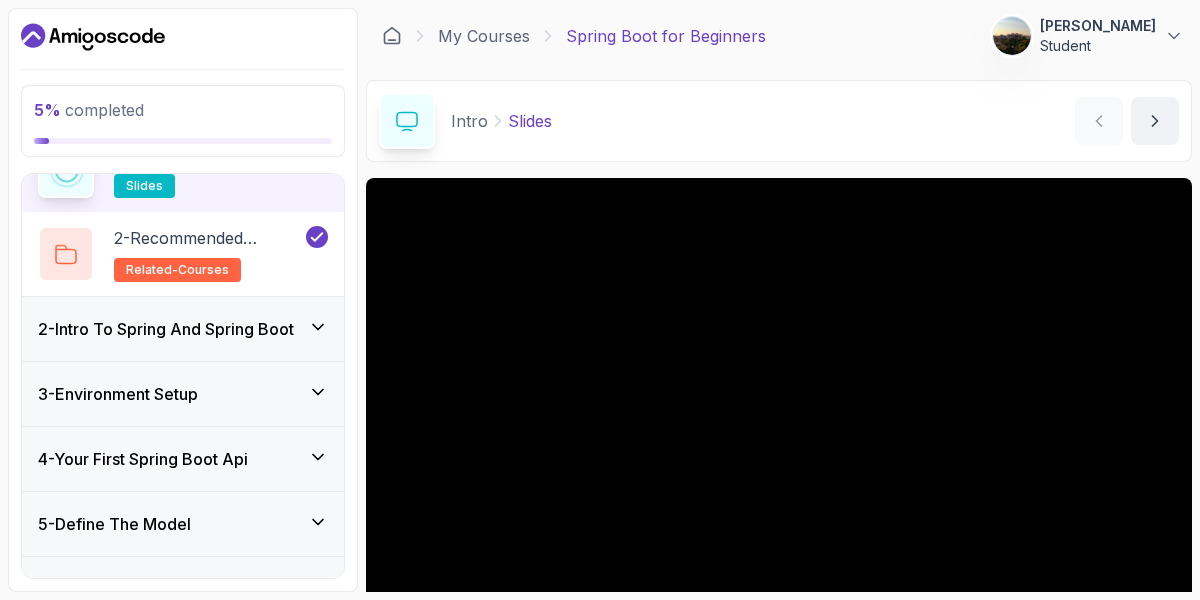 scroll, scrollTop: 200, scrollLeft: 0, axis: vertical 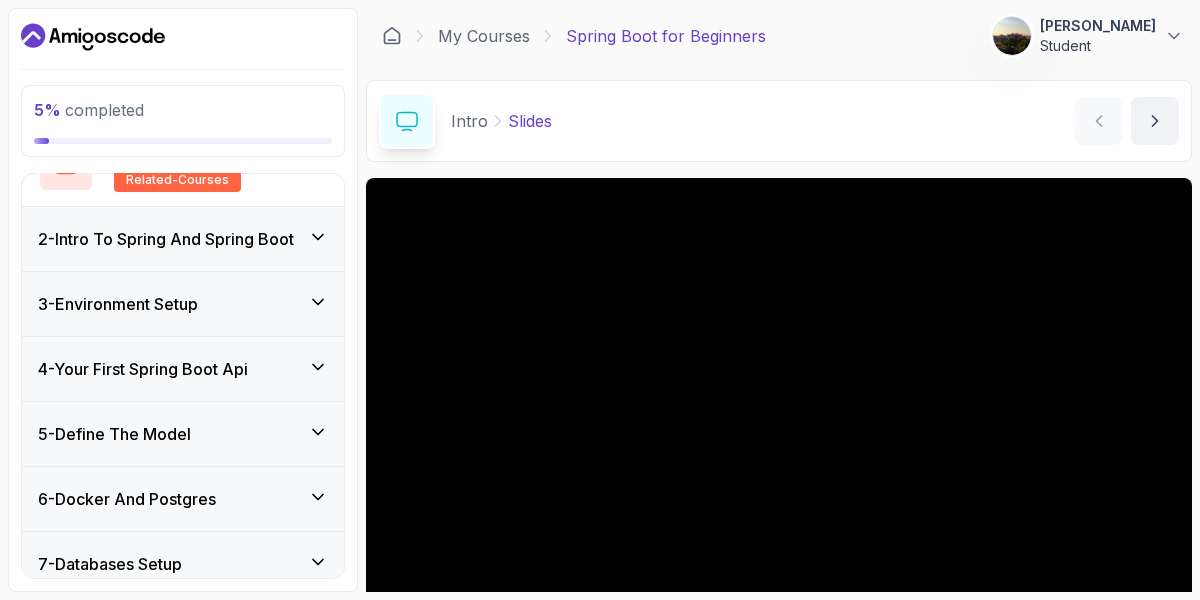 click on "2  -  Intro To Spring And Spring Boot" at bounding box center [166, 239] 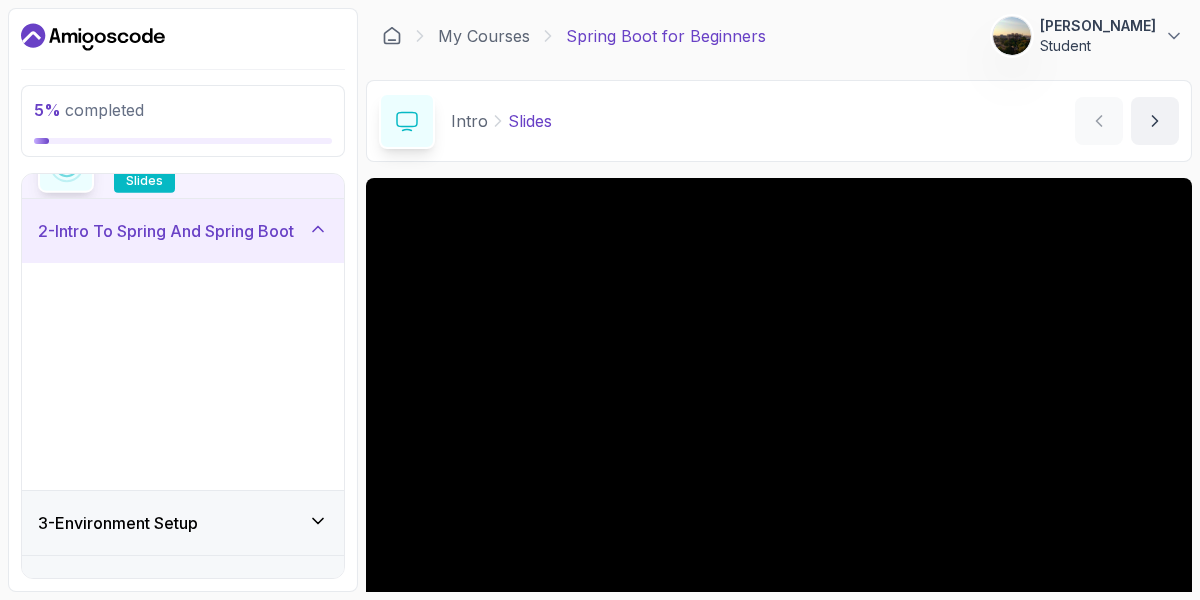 scroll, scrollTop: 91, scrollLeft: 0, axis: vertical 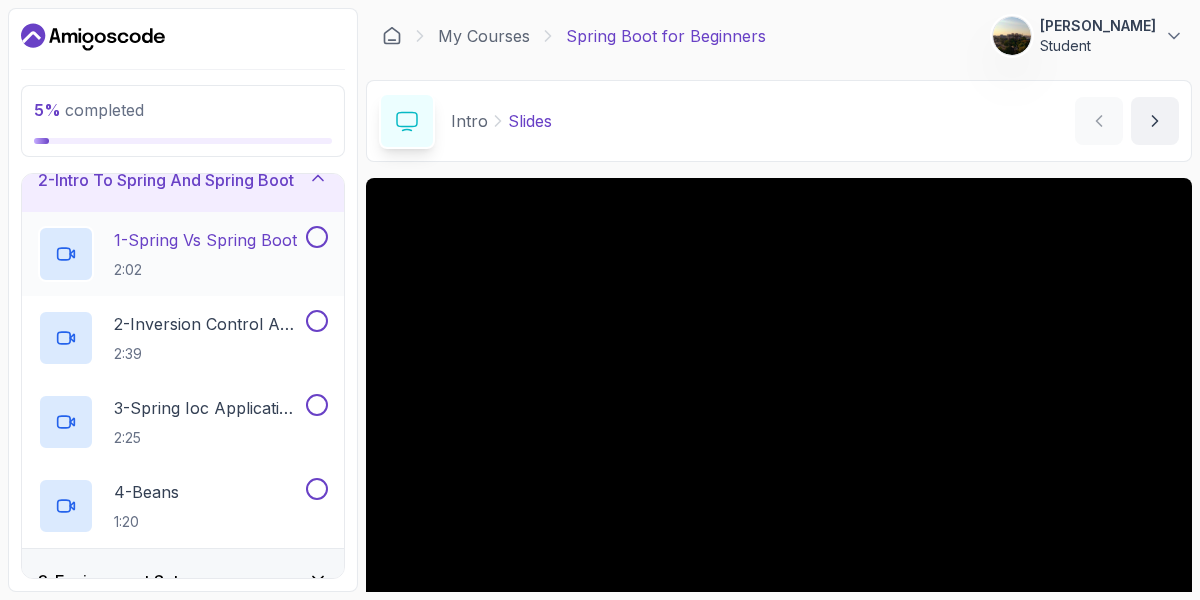 click on "2:02" at bounding box center [205, 270] 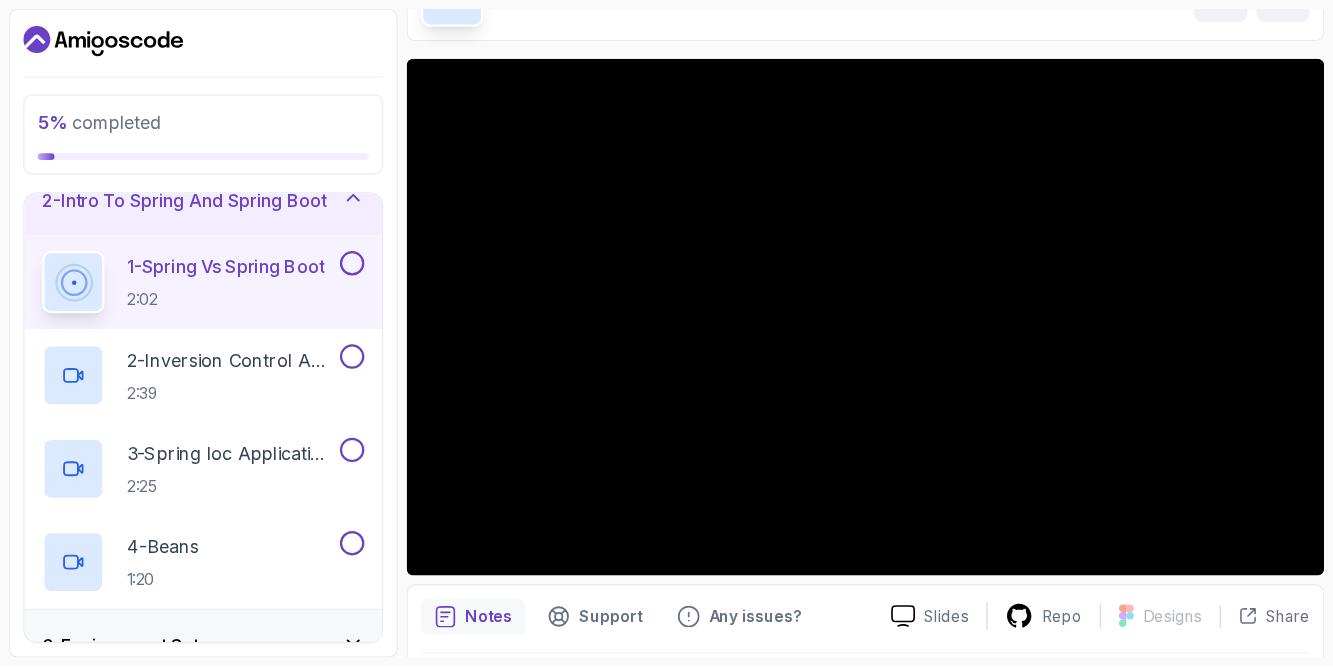 scroll, scrollTop: 140, scrollLeft: 0, axis: vertical 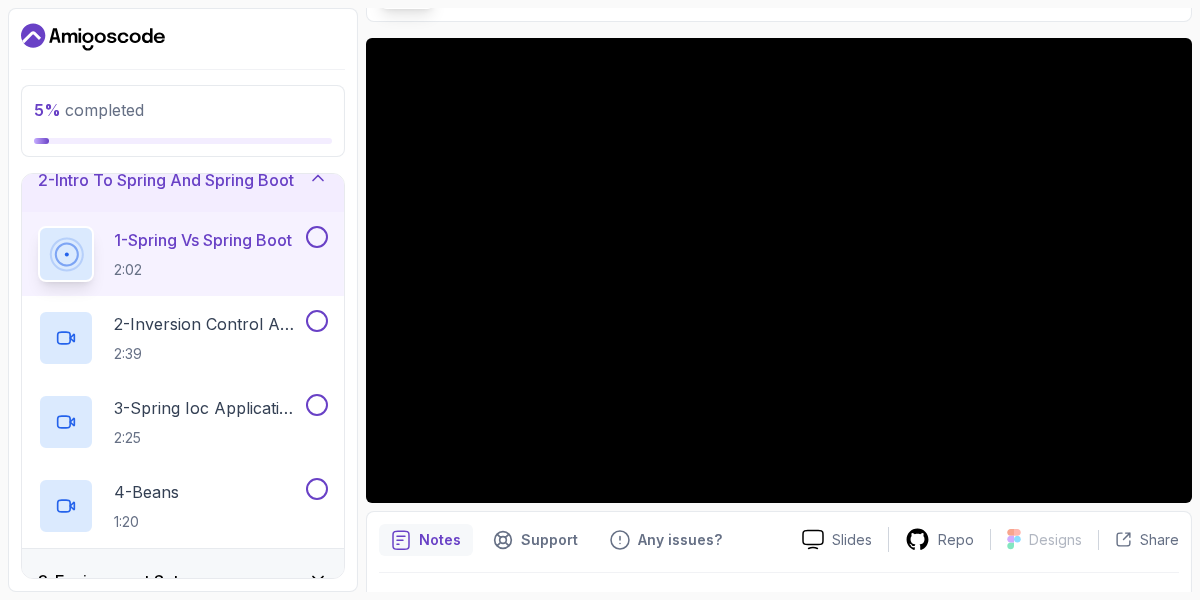 type 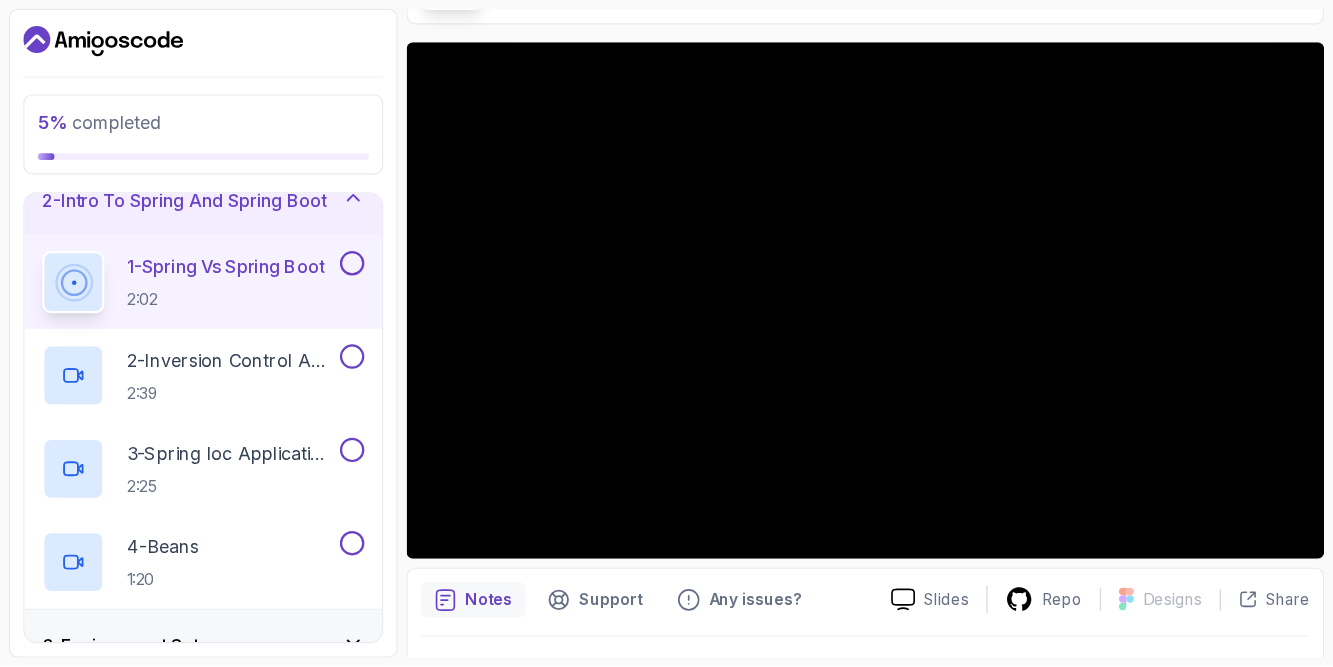 scroll, scrollTop: 91, scrollLeft: 0, axis: vertical 